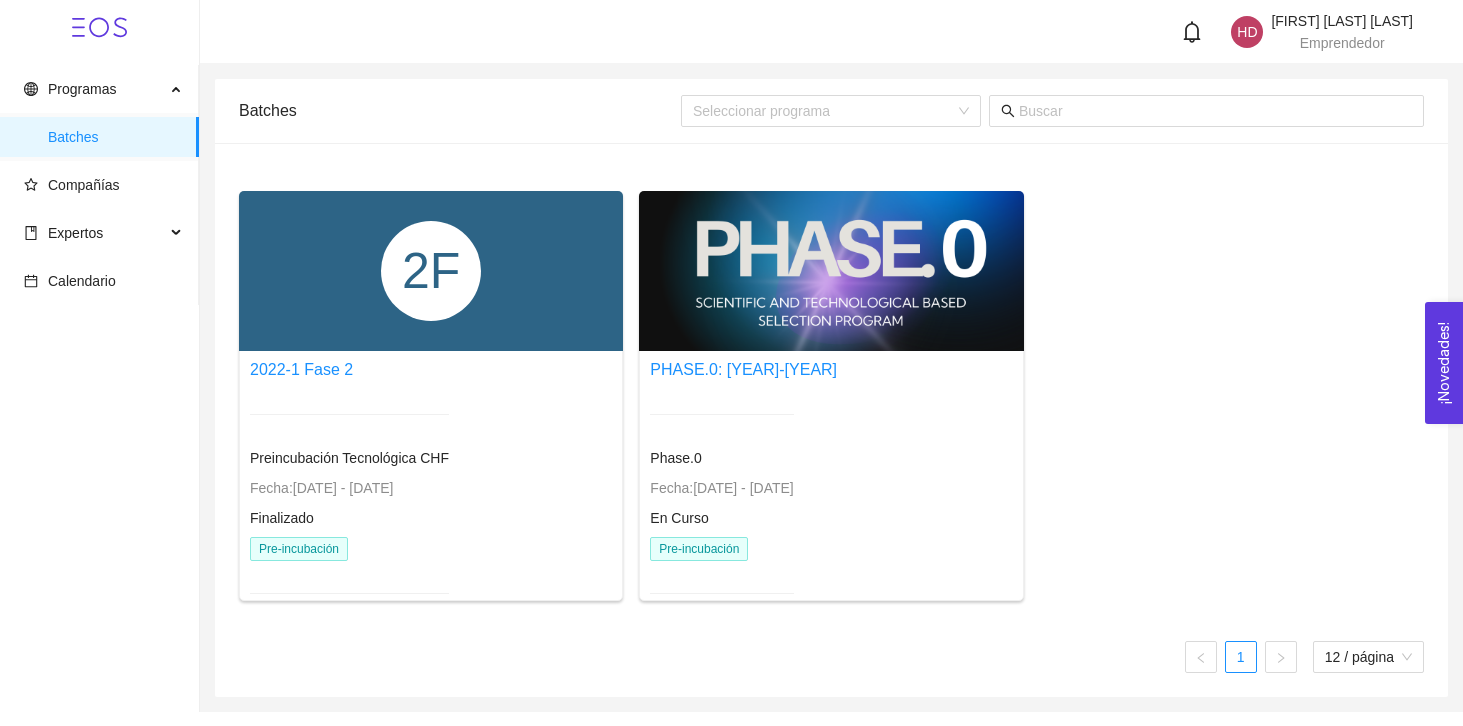 scroll, scrollTop: 0, scrollLeft: 0, axis: both 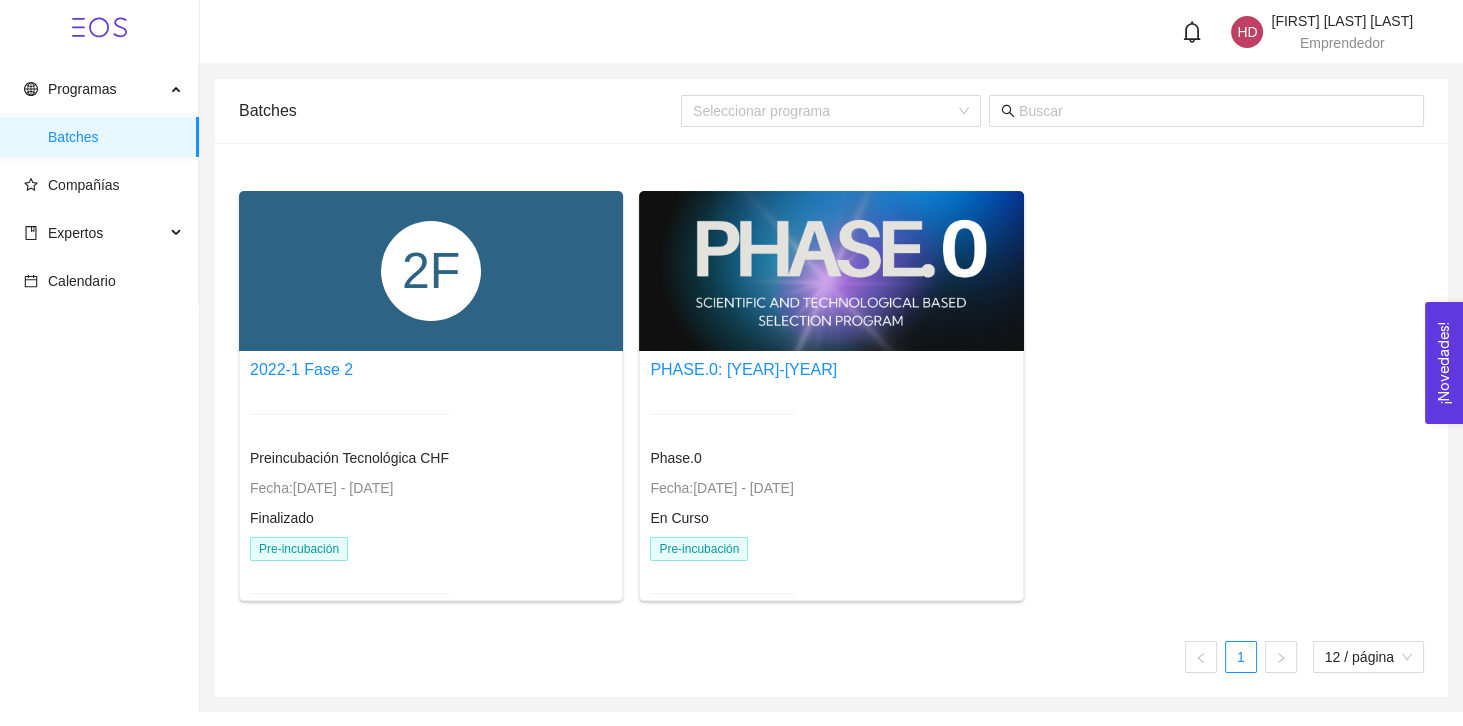 click at bounding box center (431, 271) 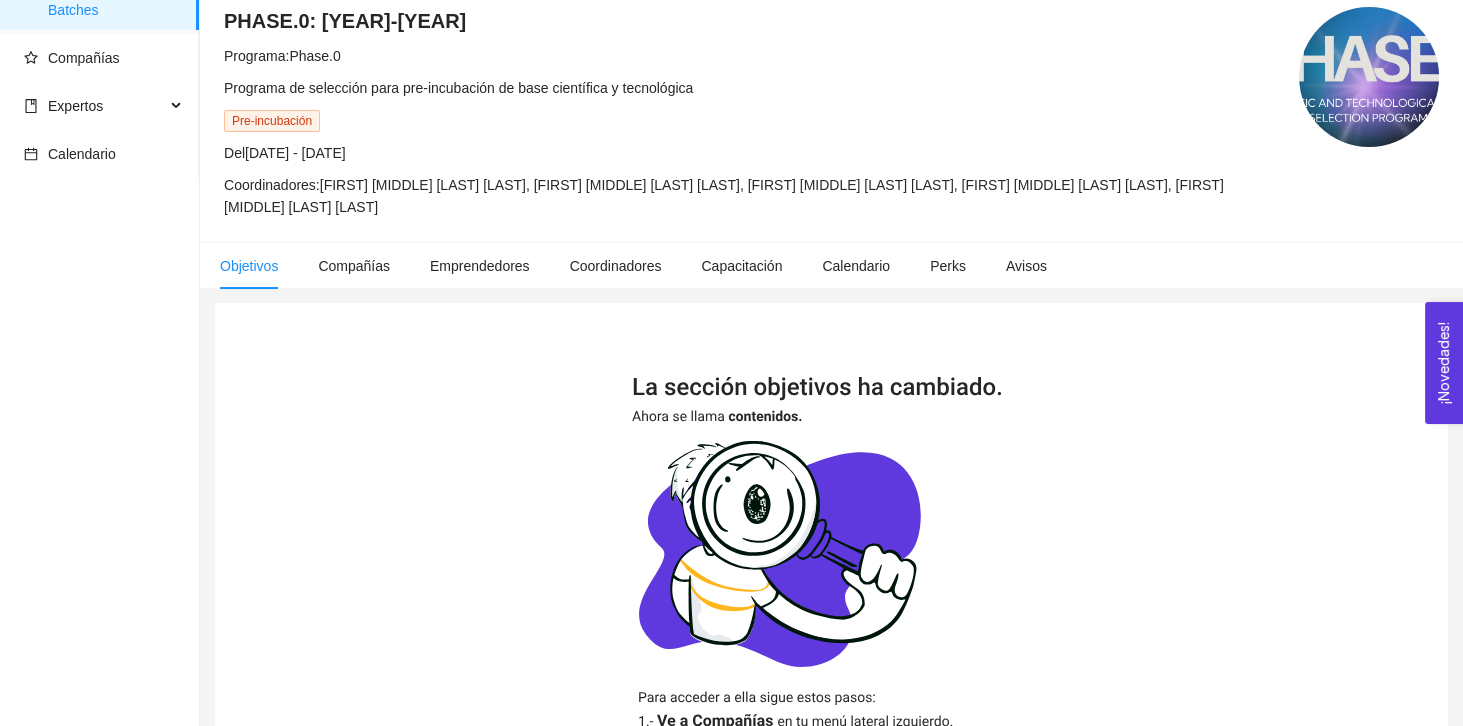 scroll, scrollTop: 128, scrollLeft: 0, axis: vertical 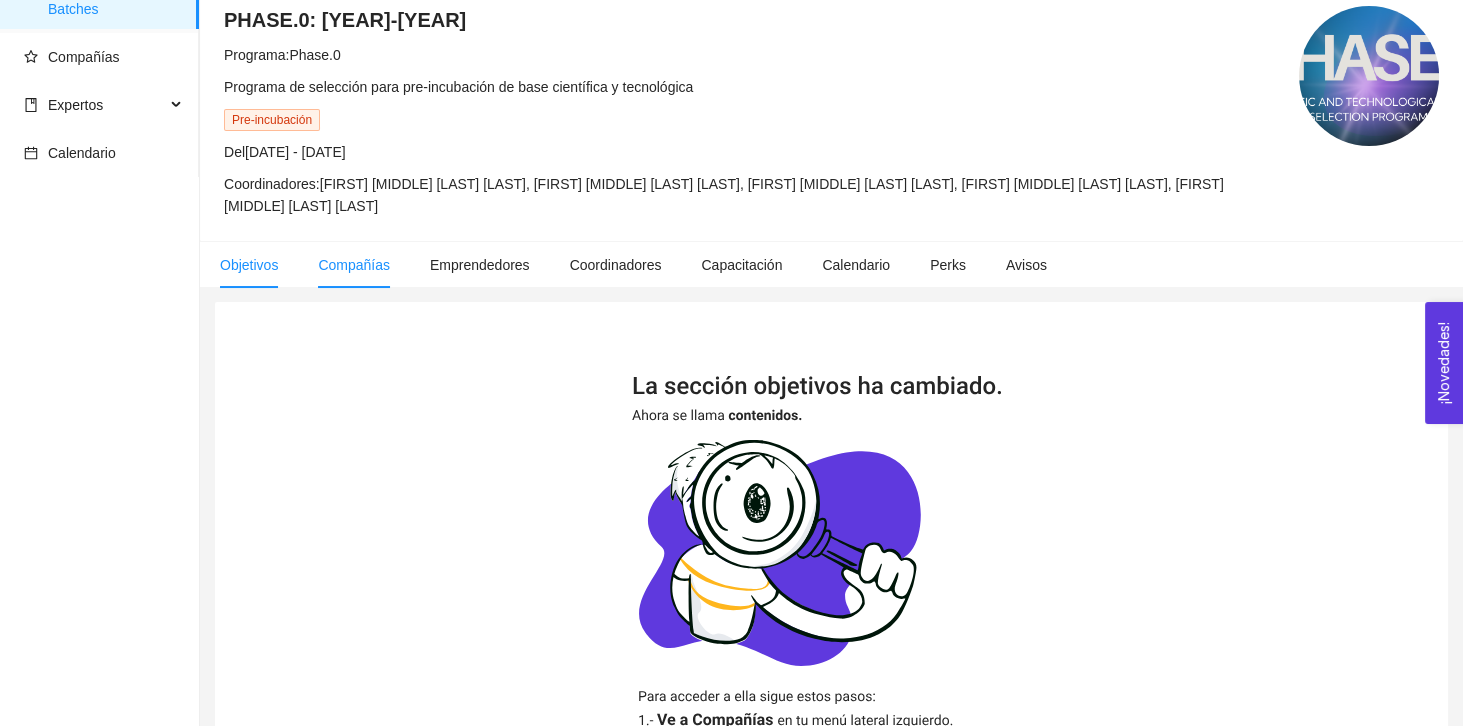 click on "Compañías" at bounding box center [354, 265] 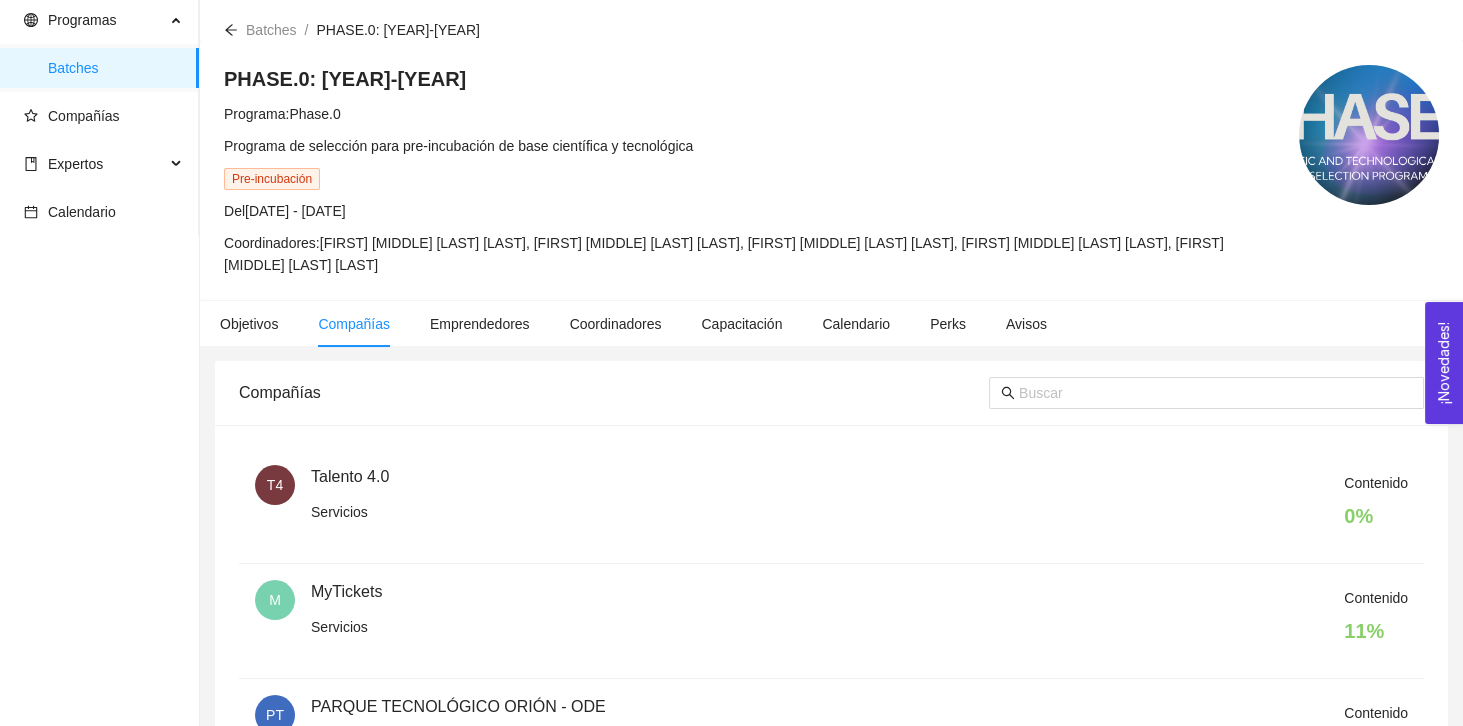 scroll, scrollTop: 0, scrollLeft: 0, axis: both 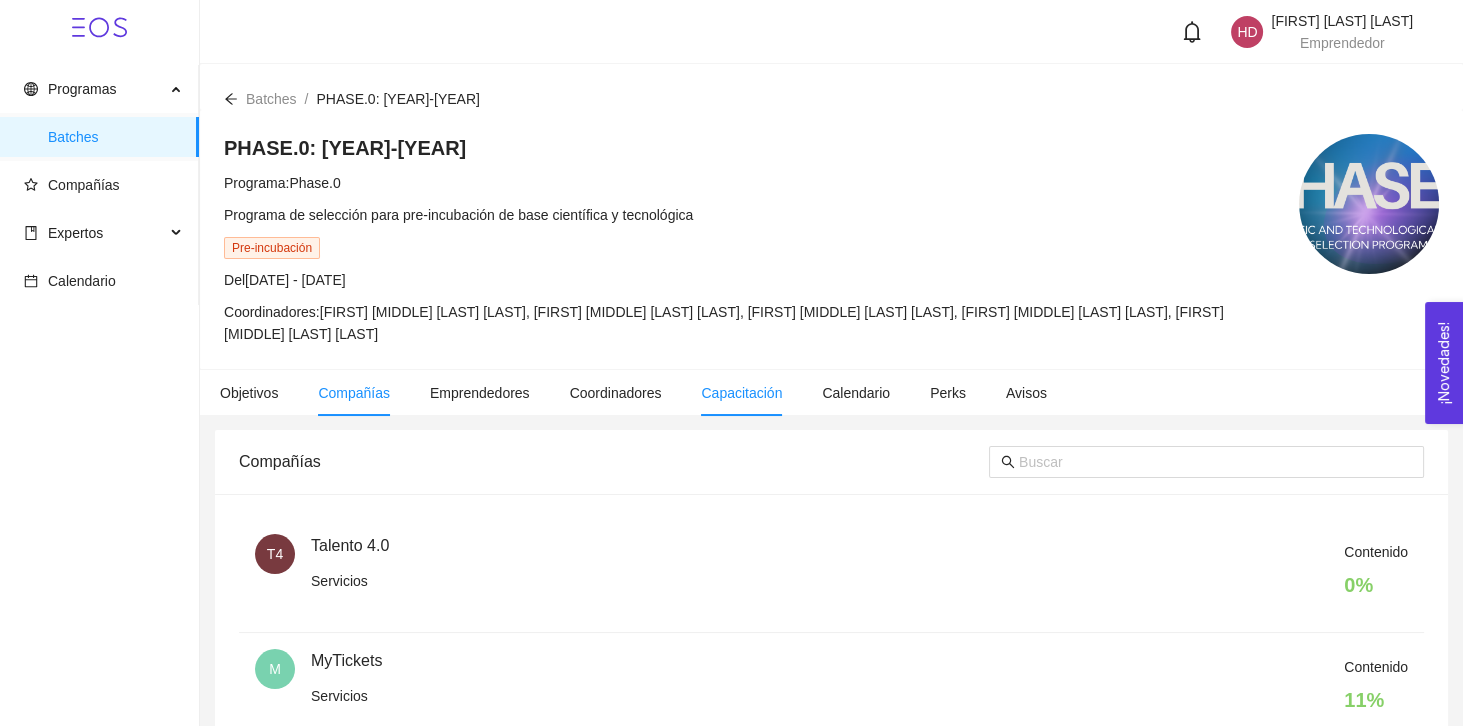 click on "Capacitación" at bounding box center (741, 393) 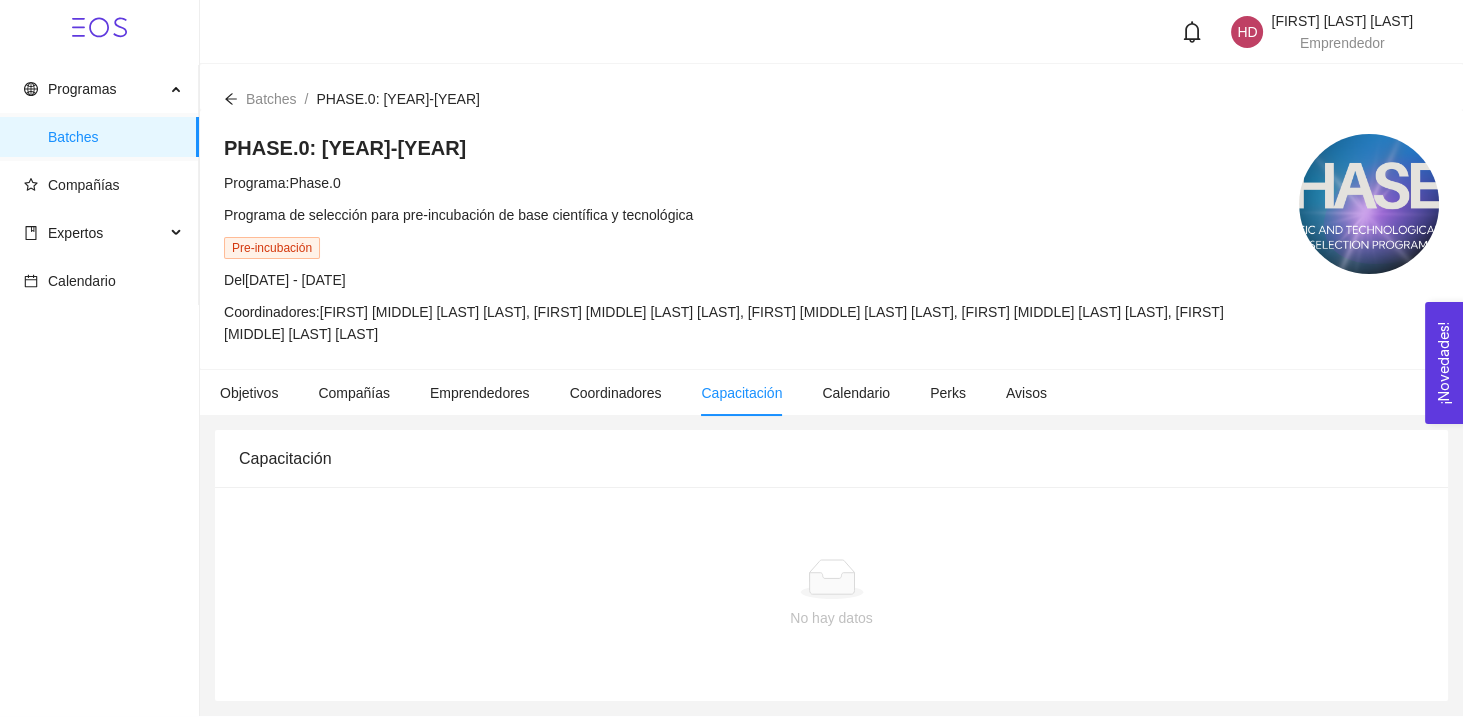 click at bounding box center (99, 27) 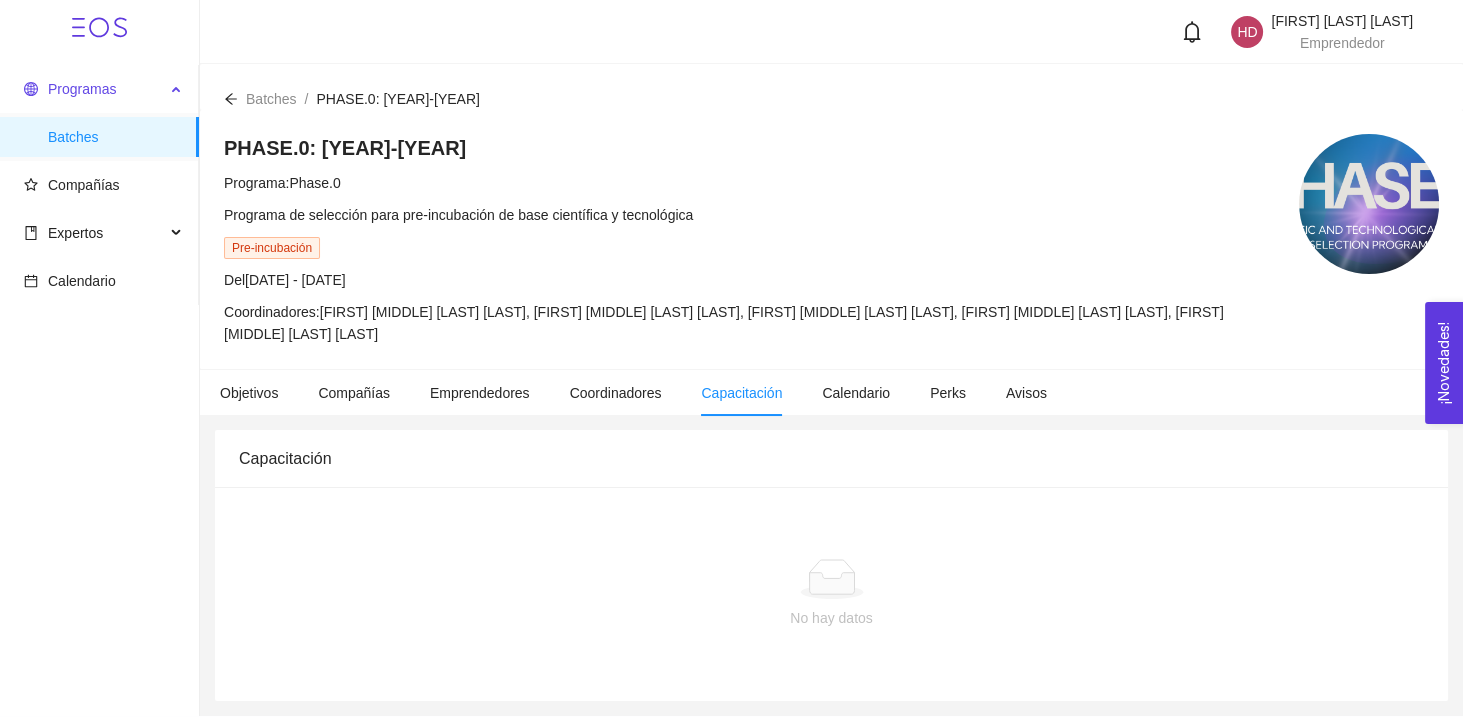 click on "Programas" at bounding box center (82, 89) 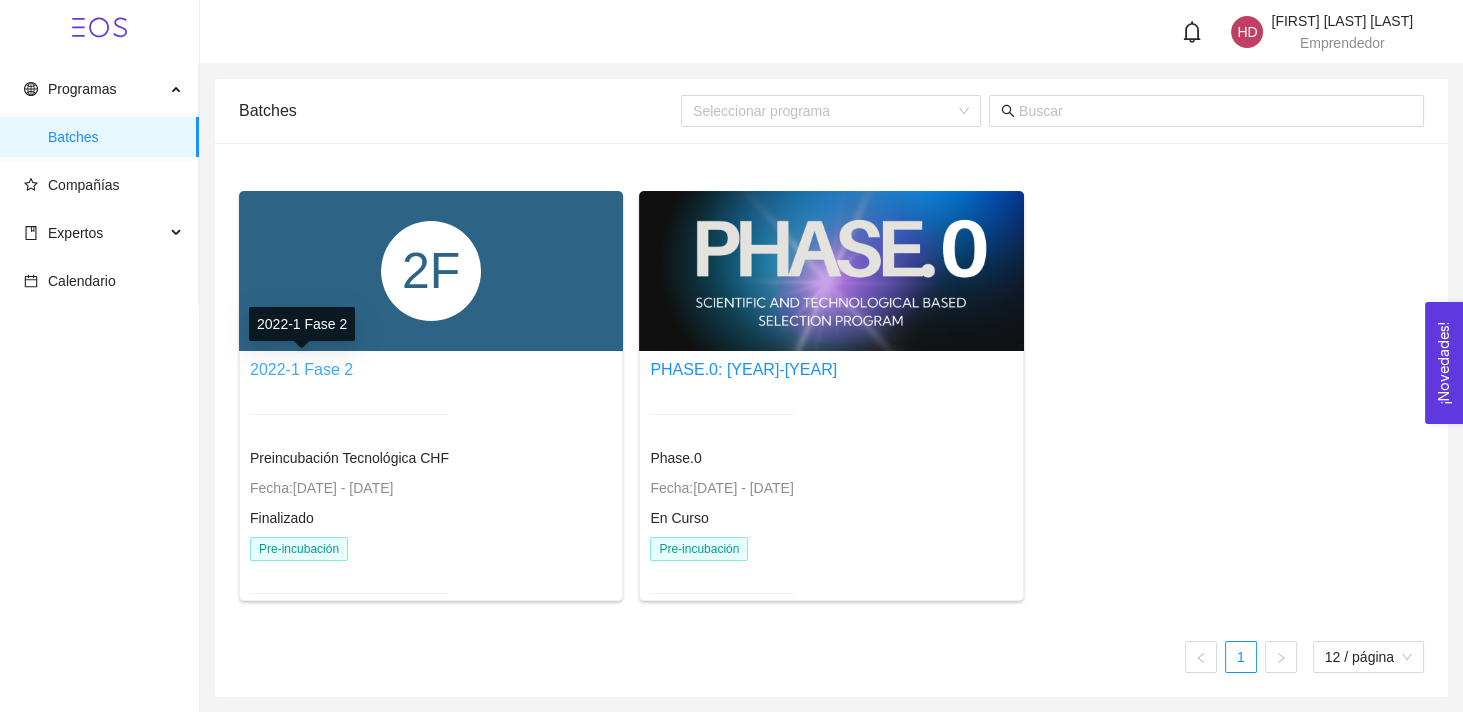click on "2022-1 Fase 2" at bounding box center [301, 369] 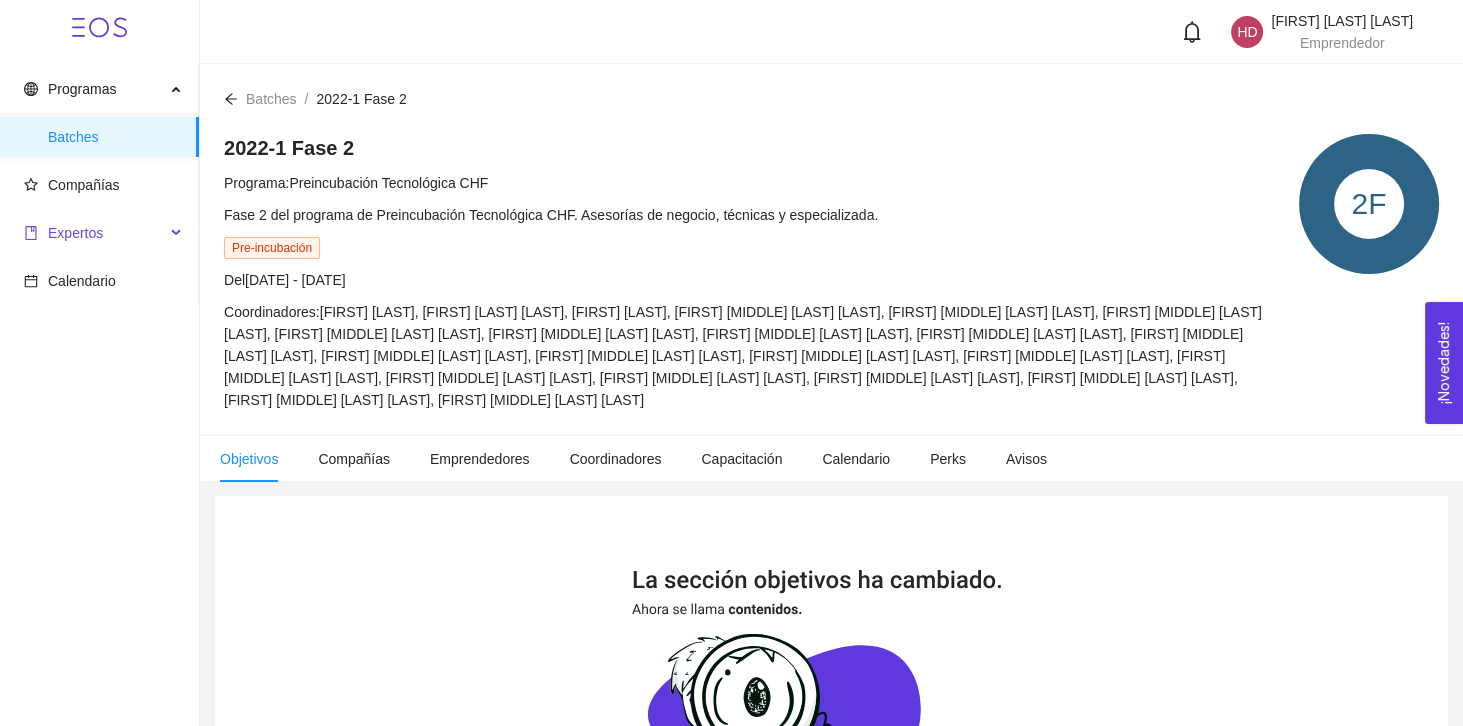click on "Expertos" at bounding box center [99, 233] 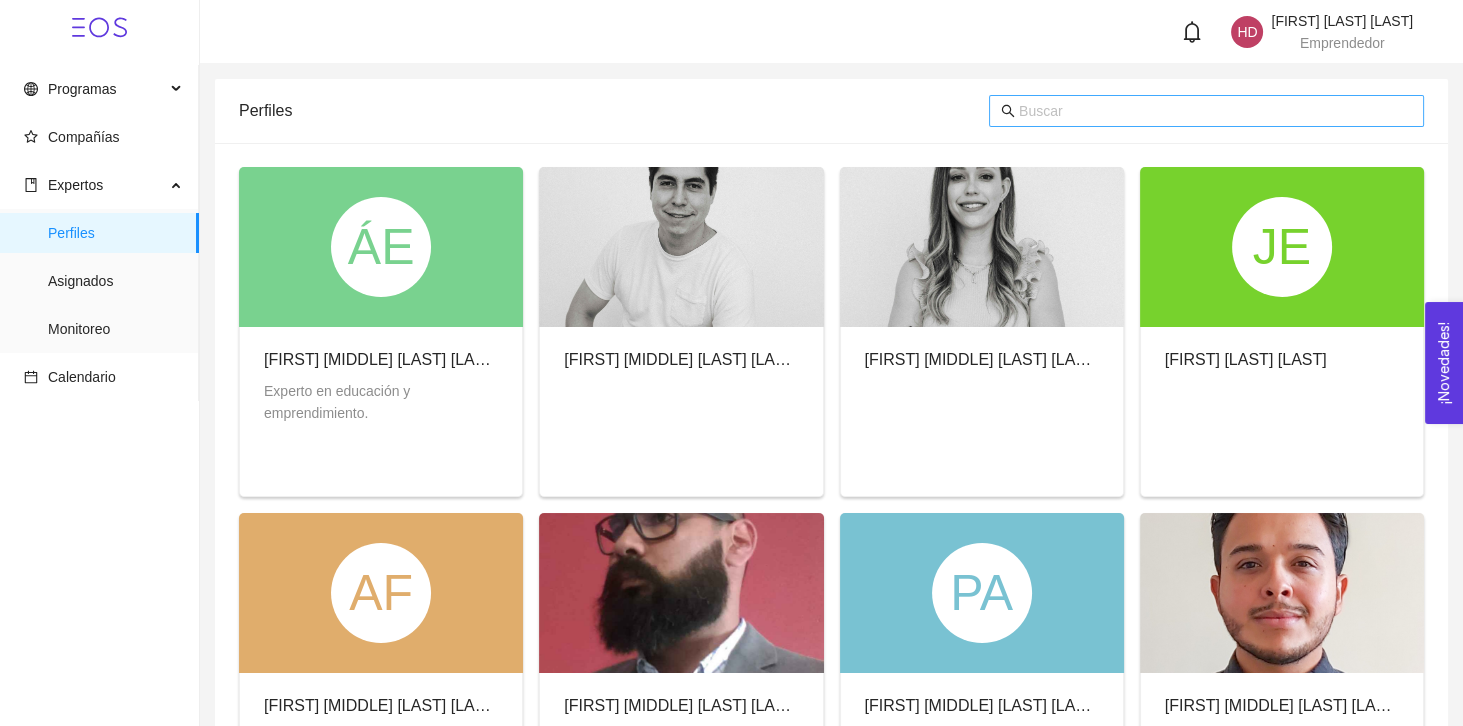 click at bounding box center (1215, 111) 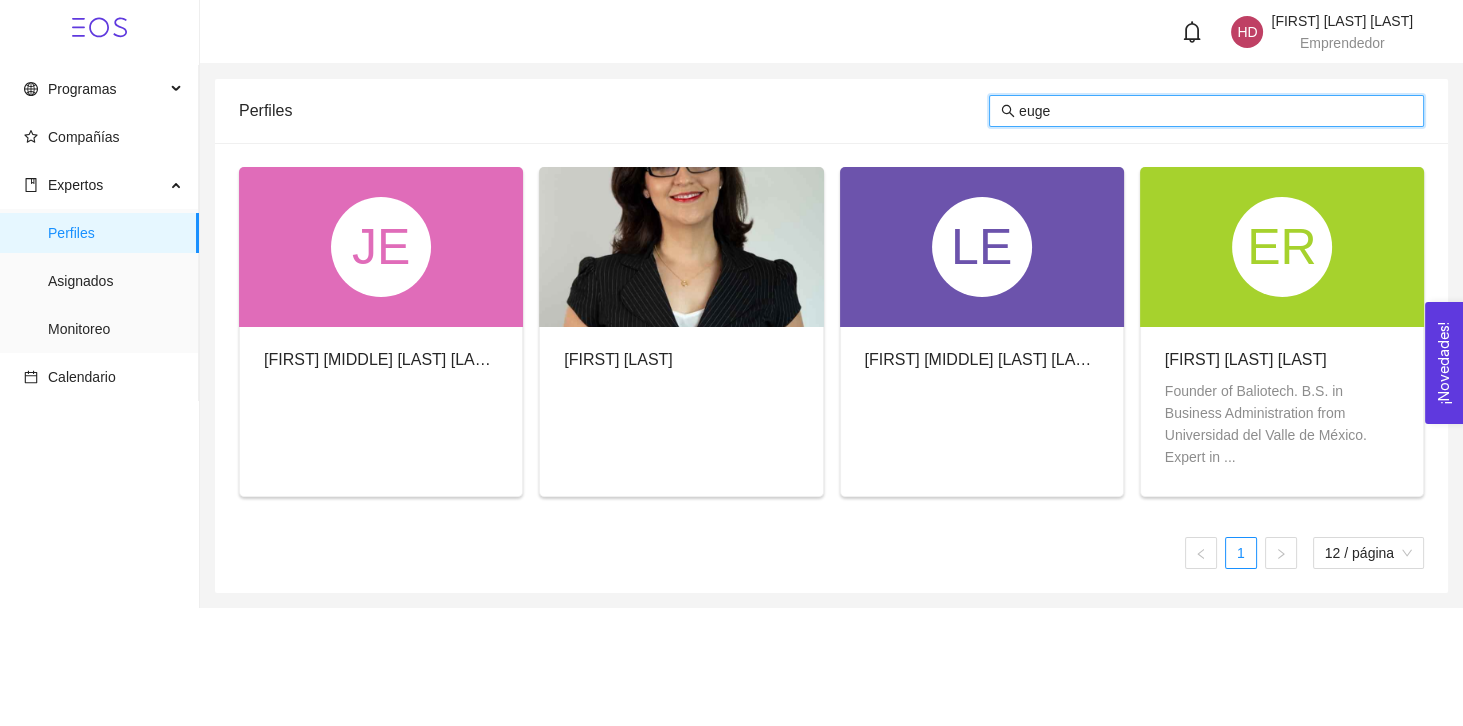 type on "euge" 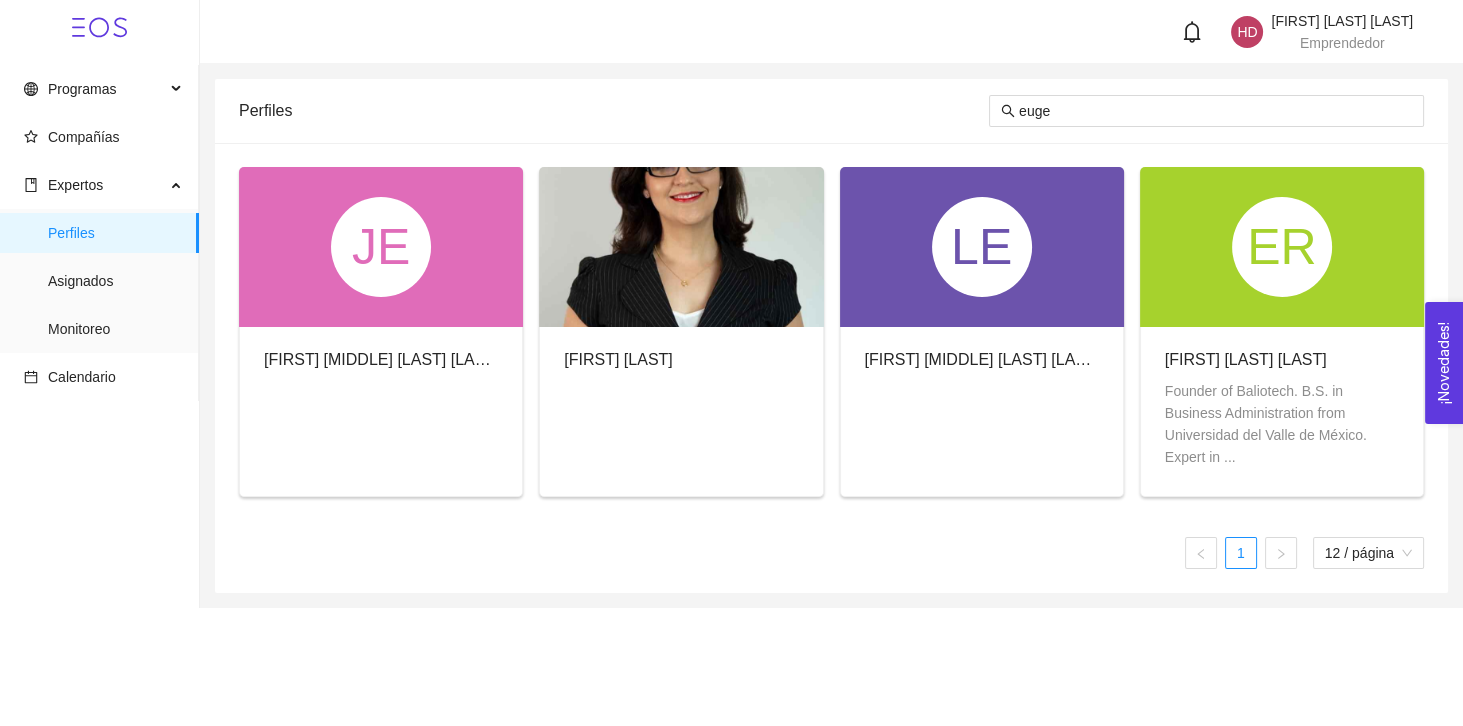 click on "JE" at bounding box center [381, 247] 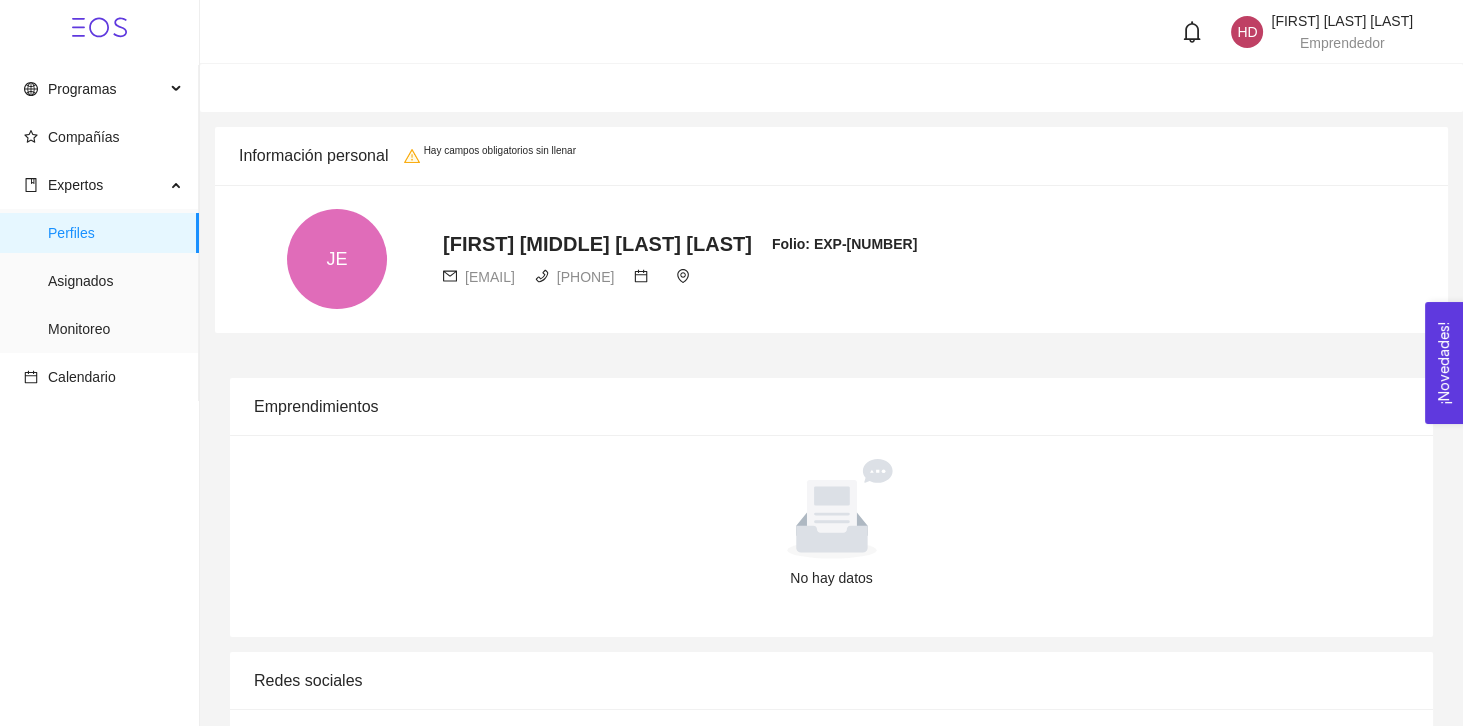click on "[FIRST] [MIDDLE] [LAST] [LAST]" at bounding box center (597, 244) 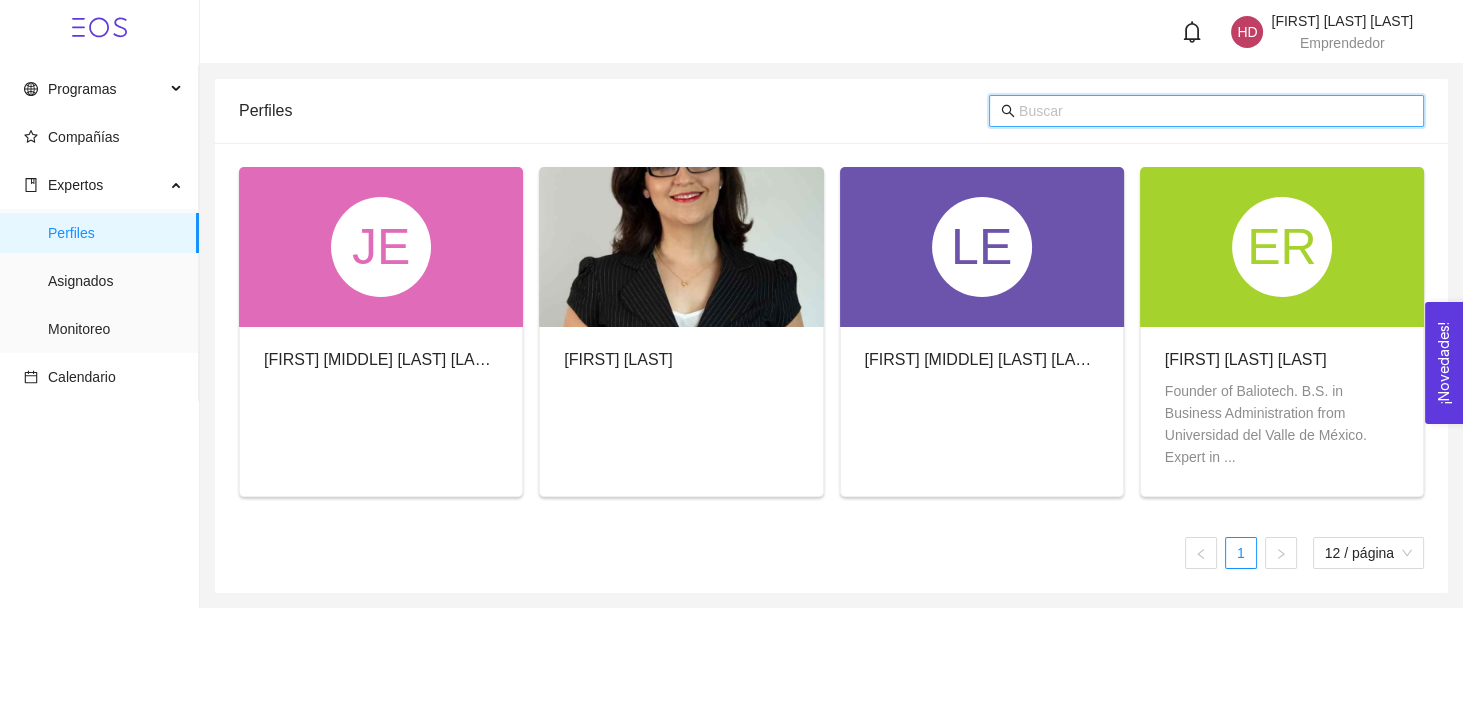 click at bounding box center (1215, 111) 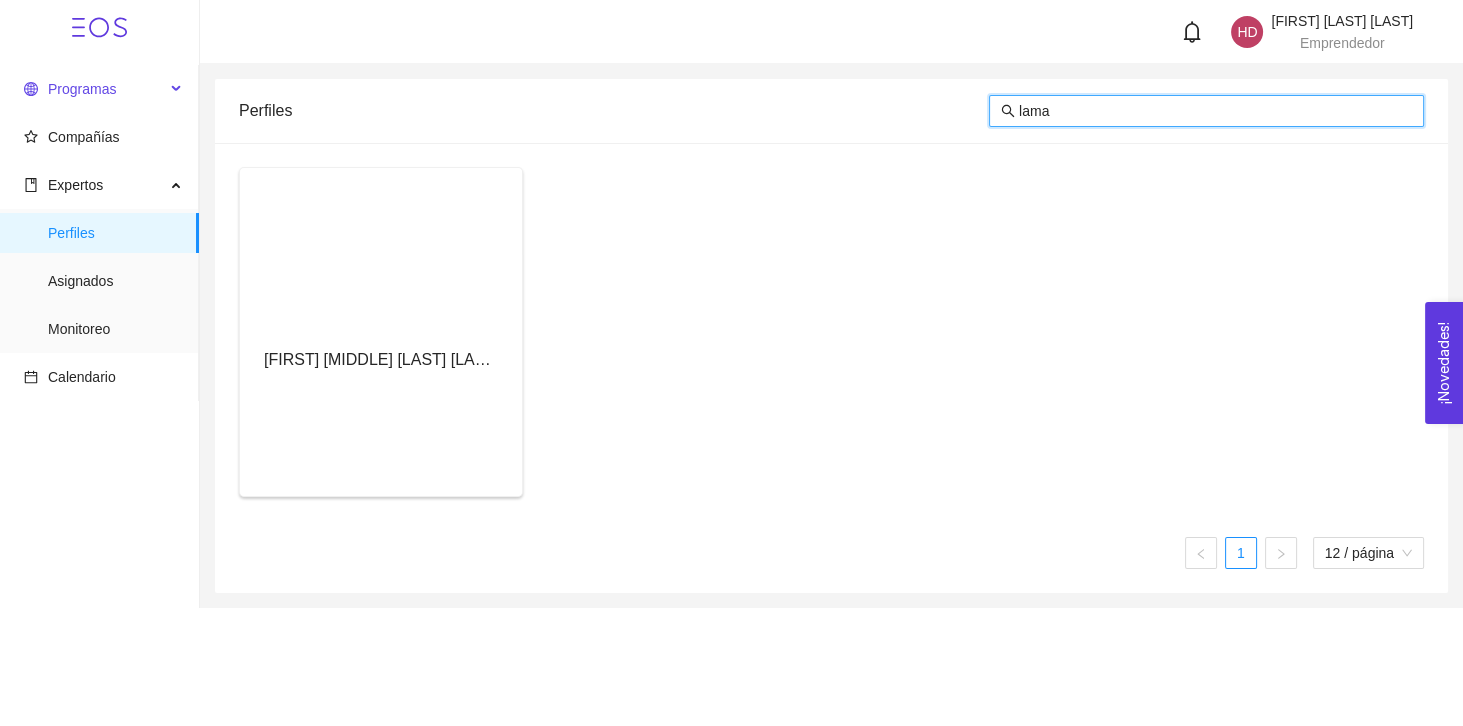 type on "lama" 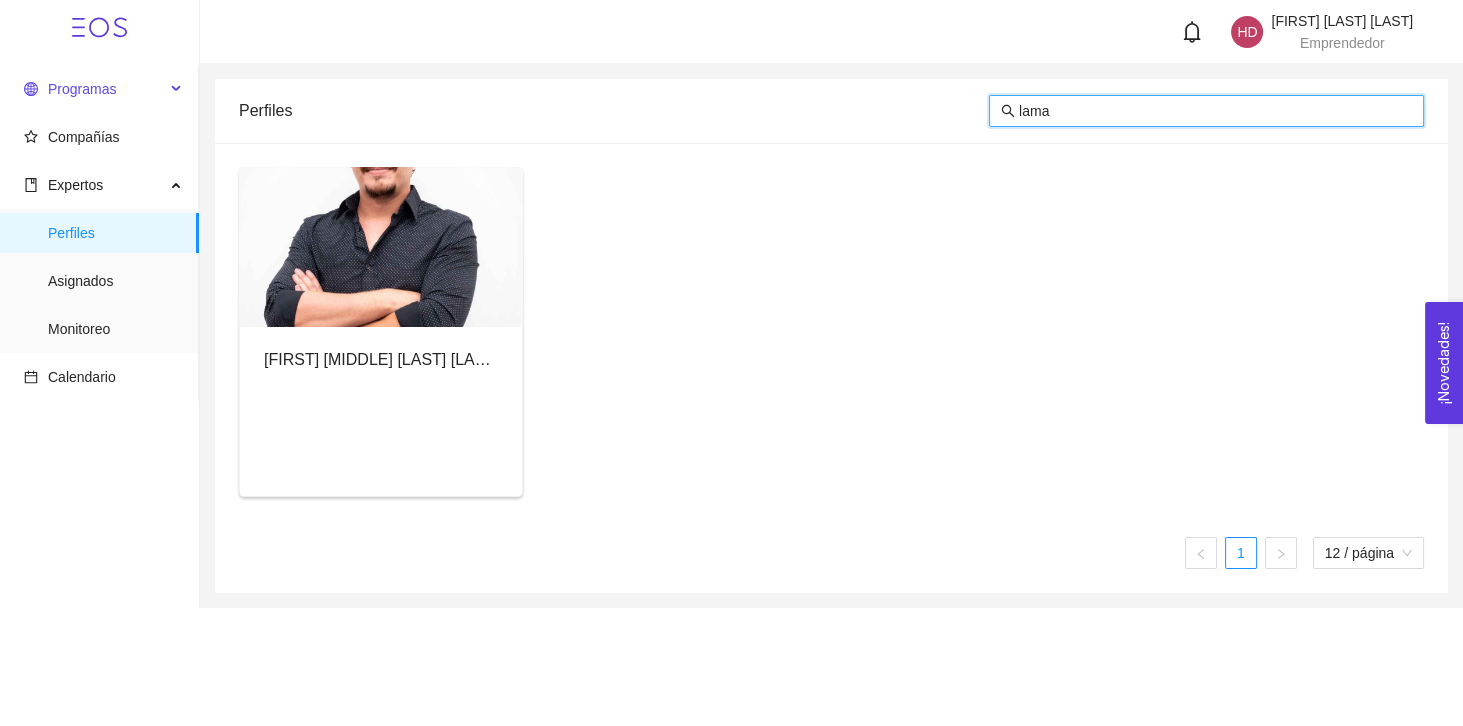 click on "Programas" at bounding box center (82, 89) 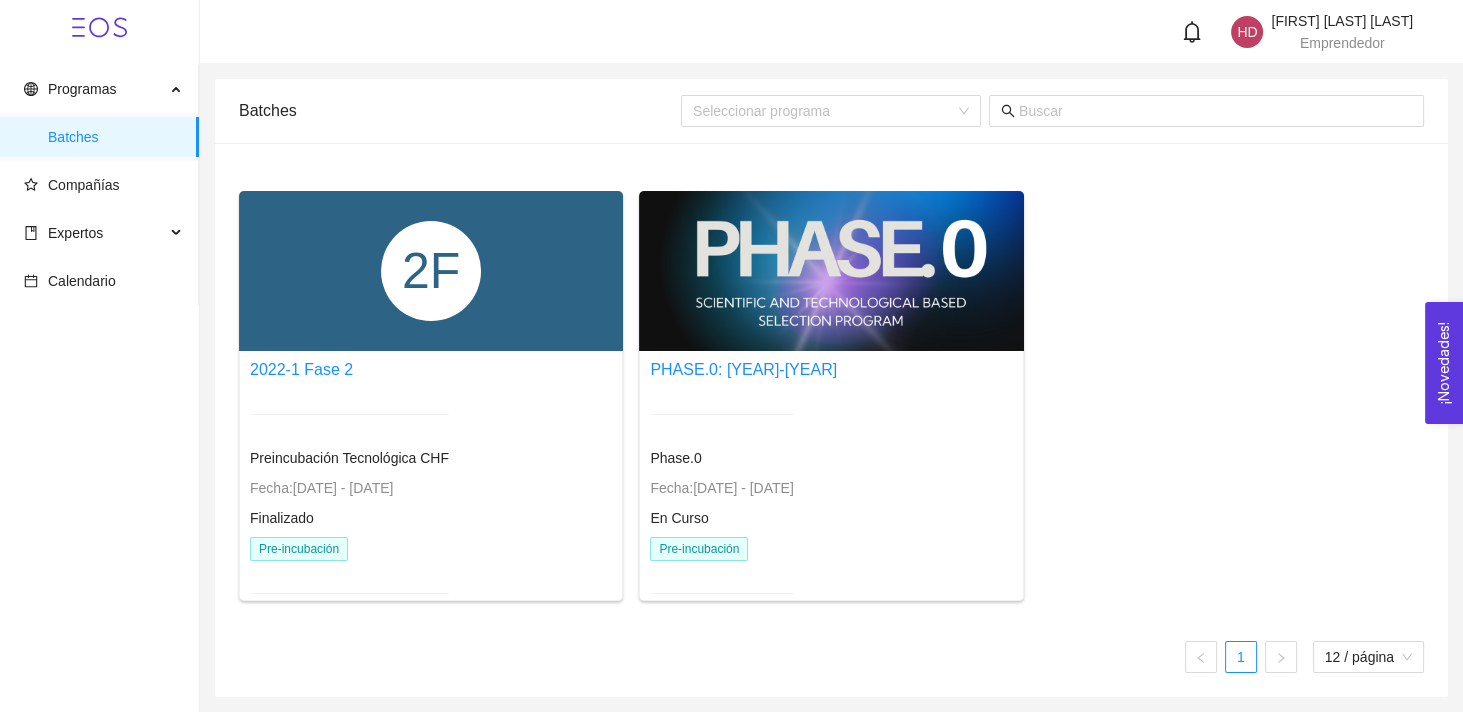 click on "2F" at bounding box center [431, 271] 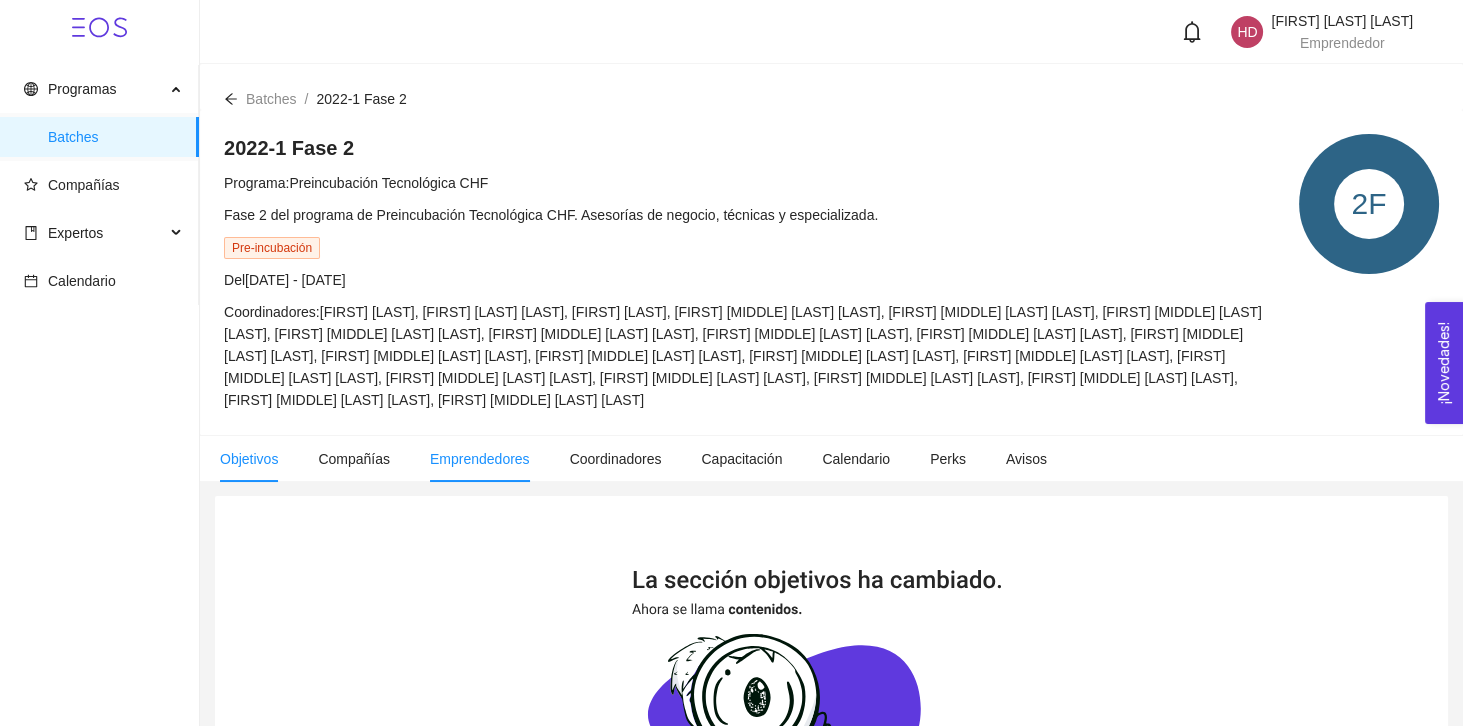 click on "Emprendedores" at bounding box center (480, 459) 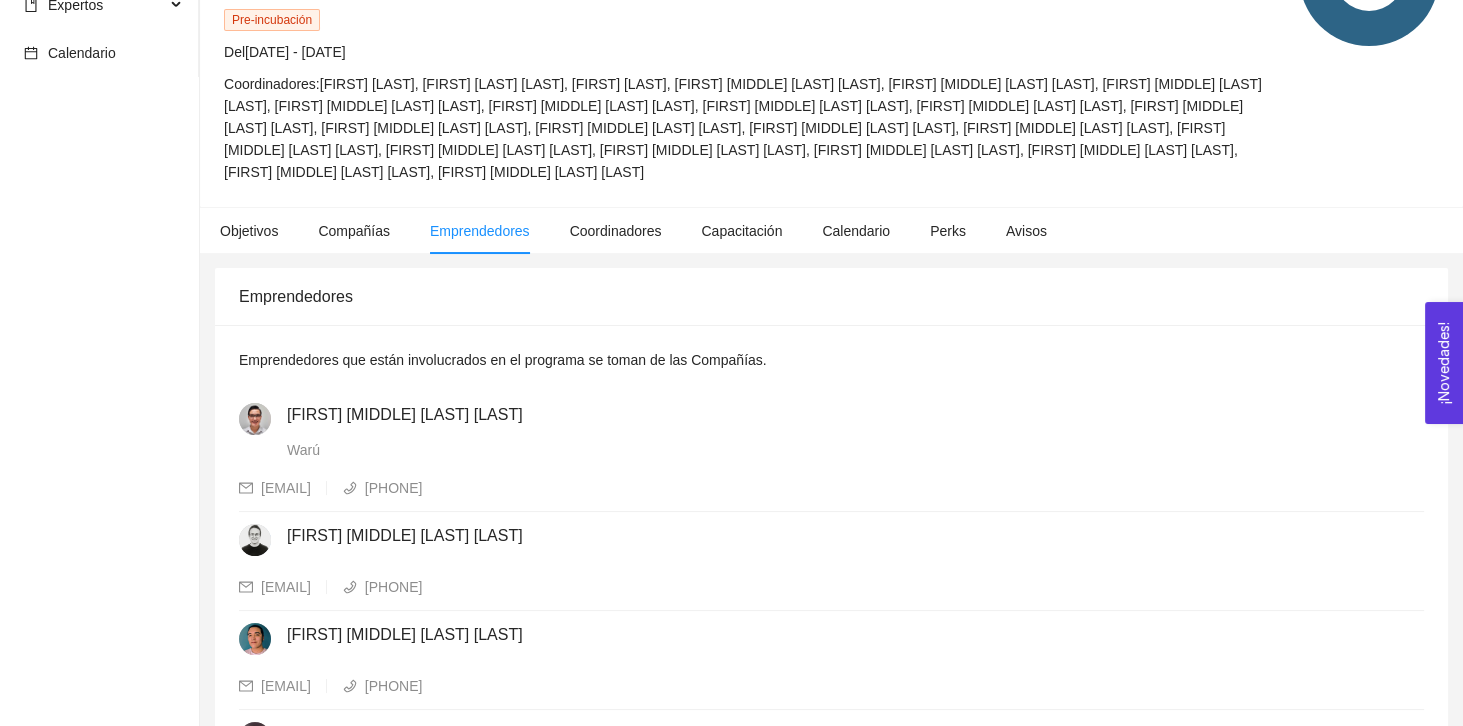 scroll, scrollTop: 256, scrollLeft: 0, axis: vertical 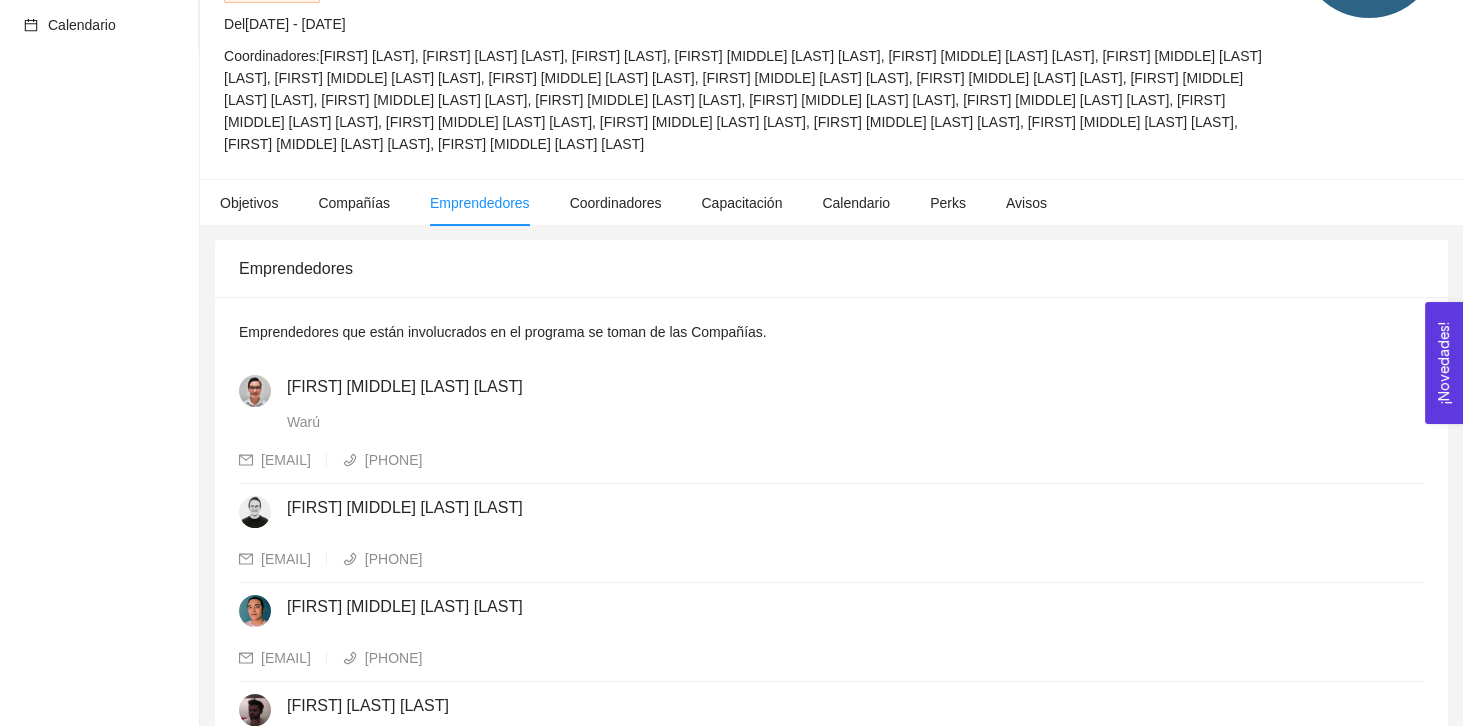 click on "[FIRST] [MIDDLE] [LAST] [LAST]" at bounding box center [855, 387] 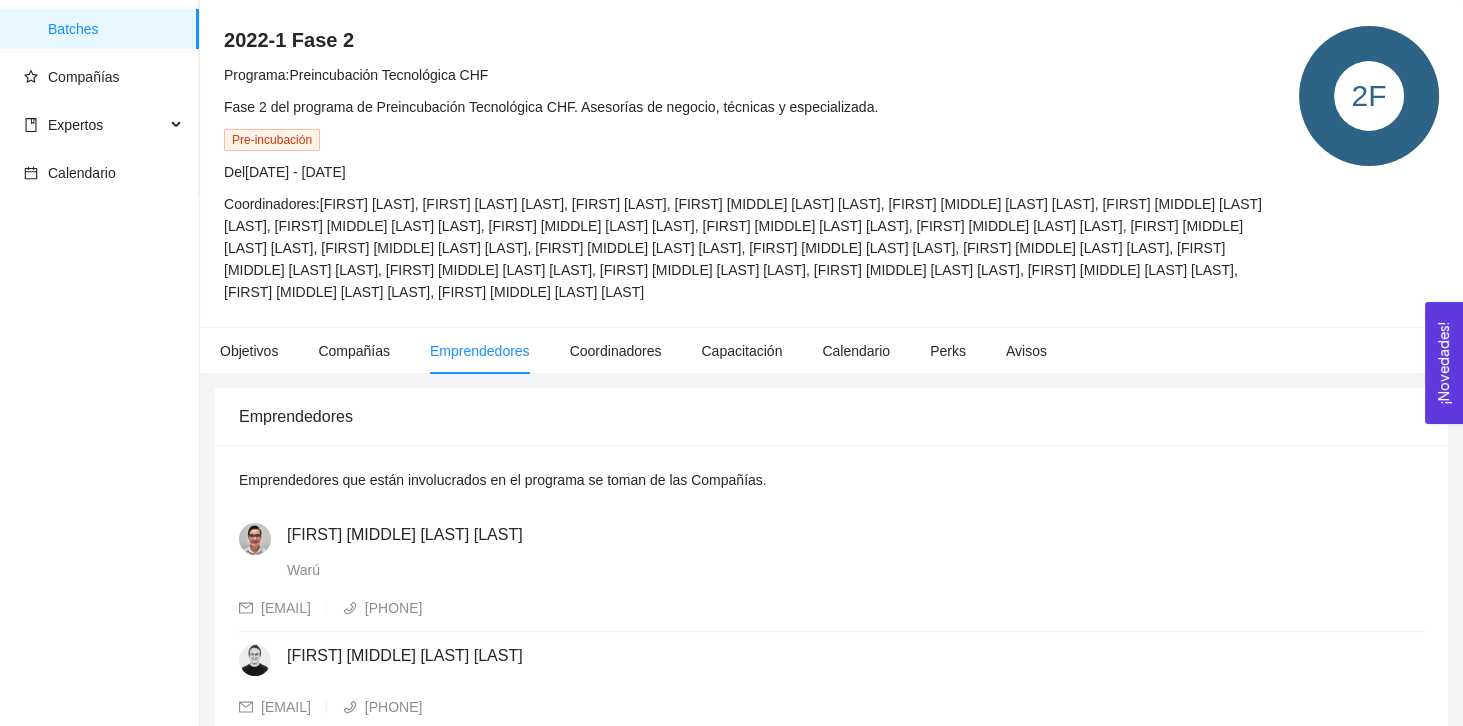 scroll, scrollTop: 128, scrollLeft: 0, axis: vertical 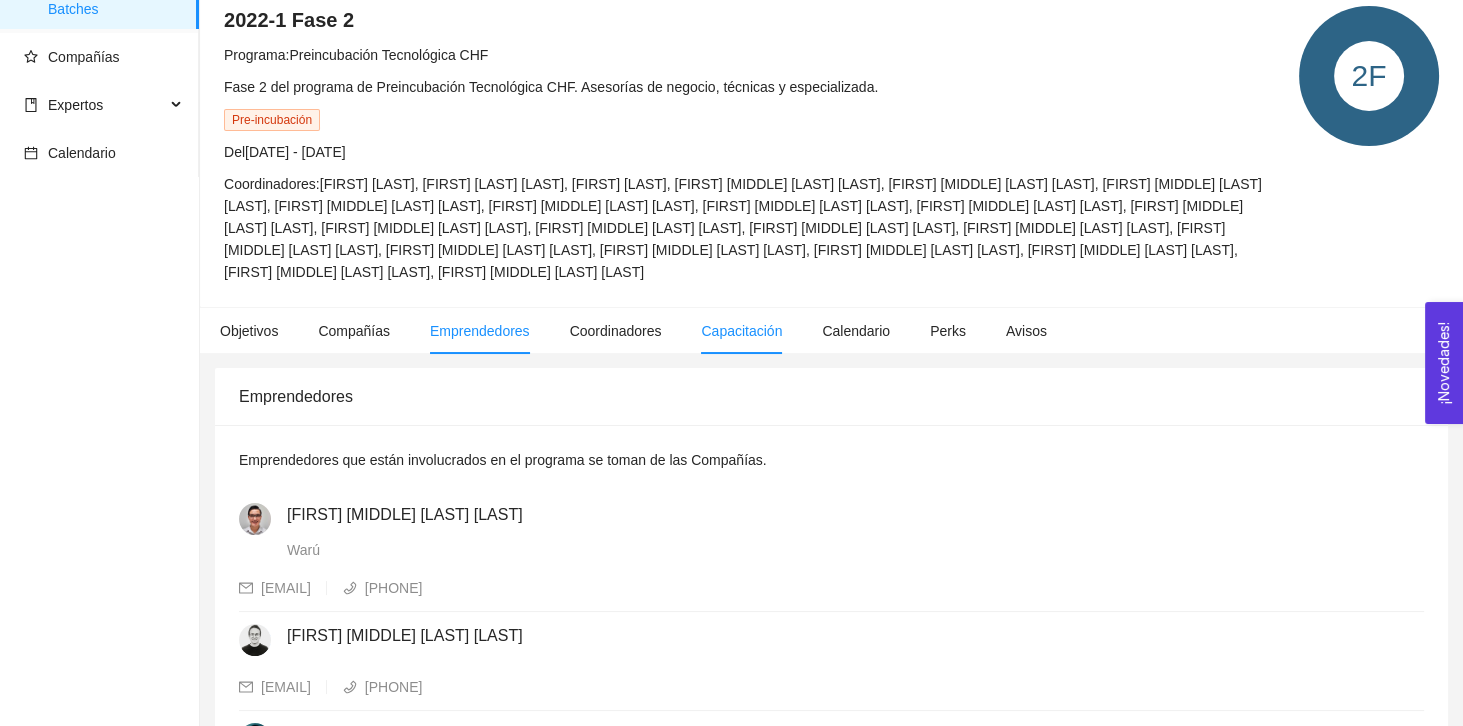 click on "Capacitación" at bounding box center (741, 331) 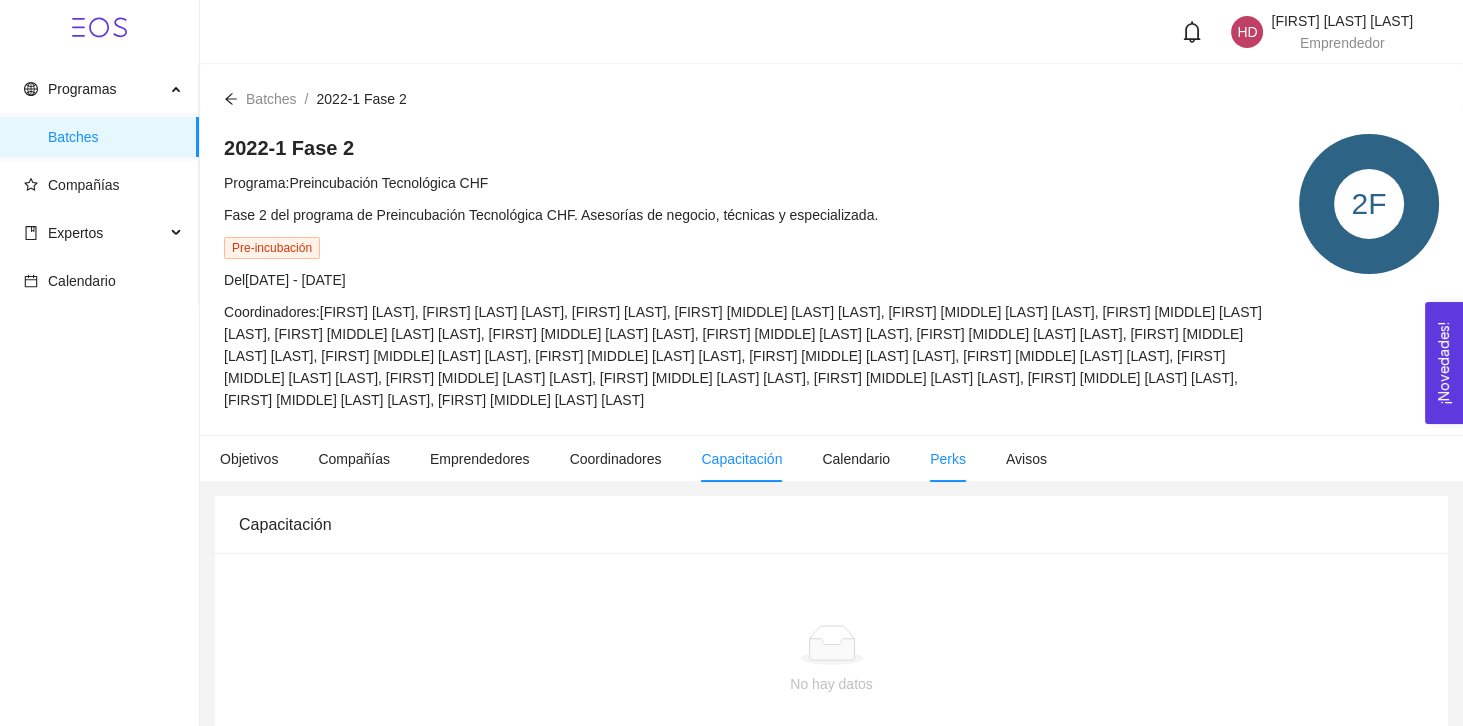click on "Perks" at bounding box center (948, 459) 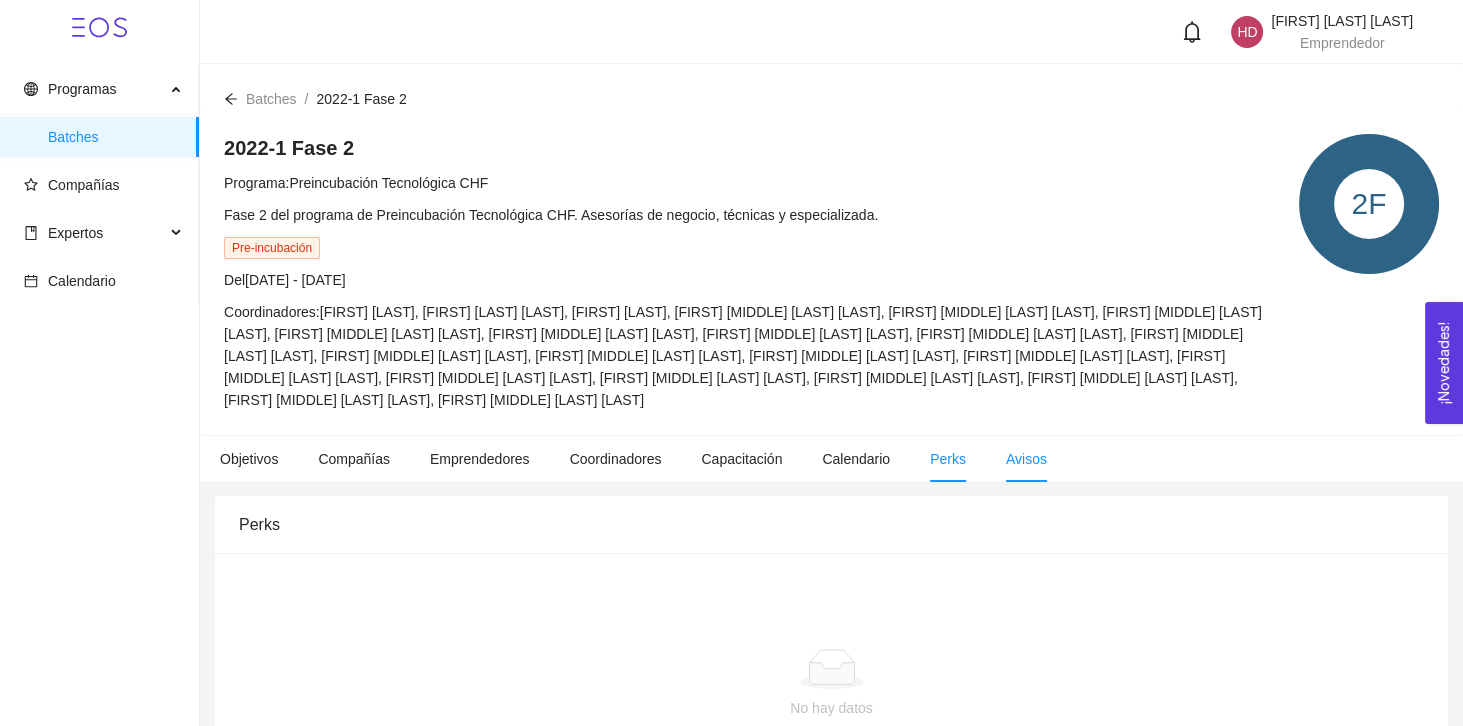 click on "Avisos" at bounding box center (1026, 459) 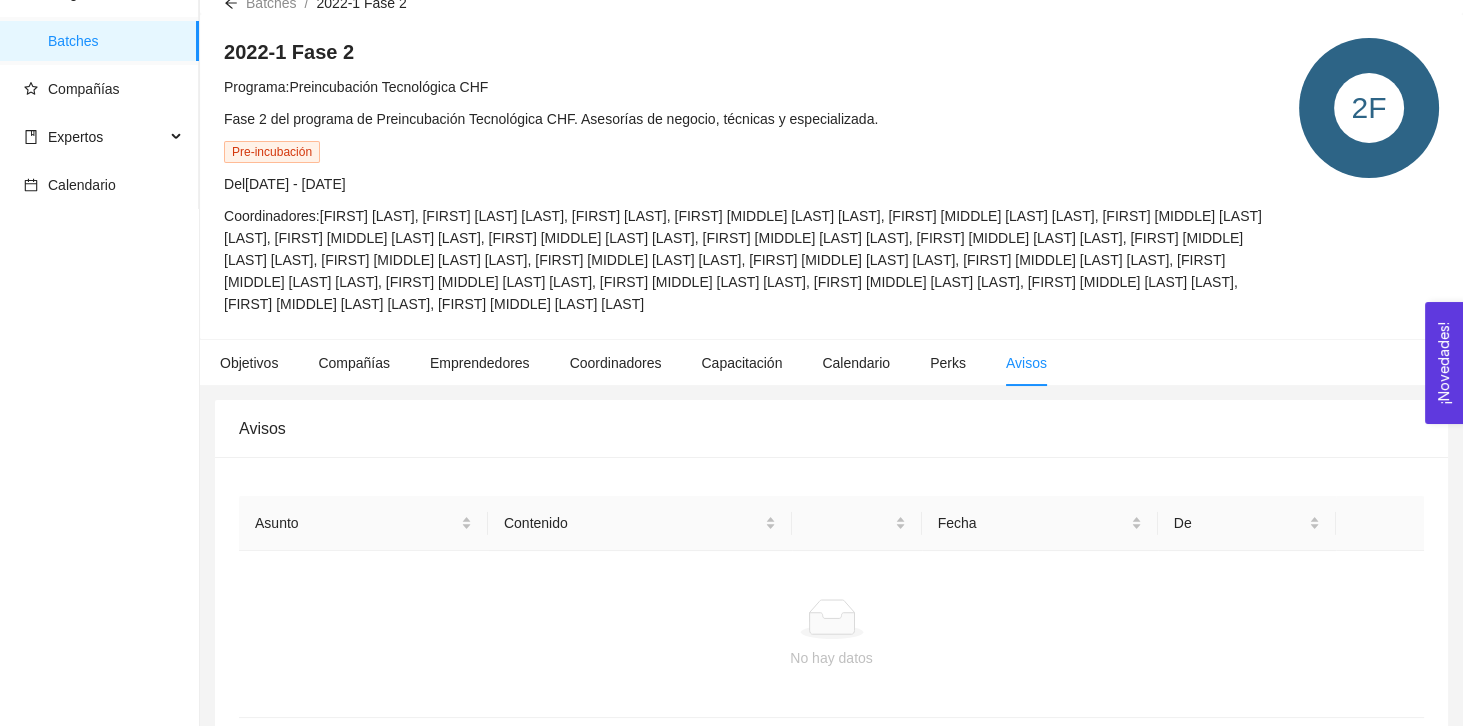 scroll, scrollTop: 102, scrollLeft: 0, axis: vertical 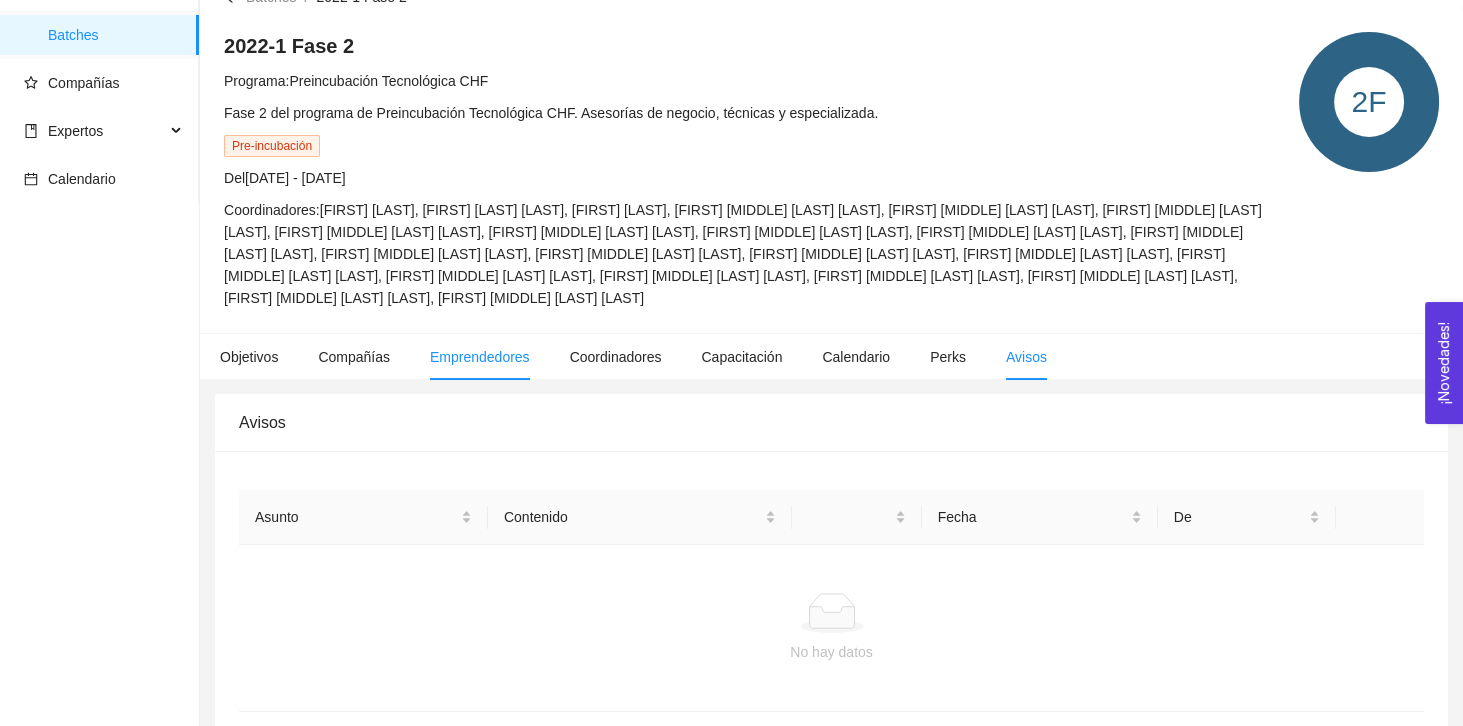 click on "Emprendedores" at bounding box center (480, 357) 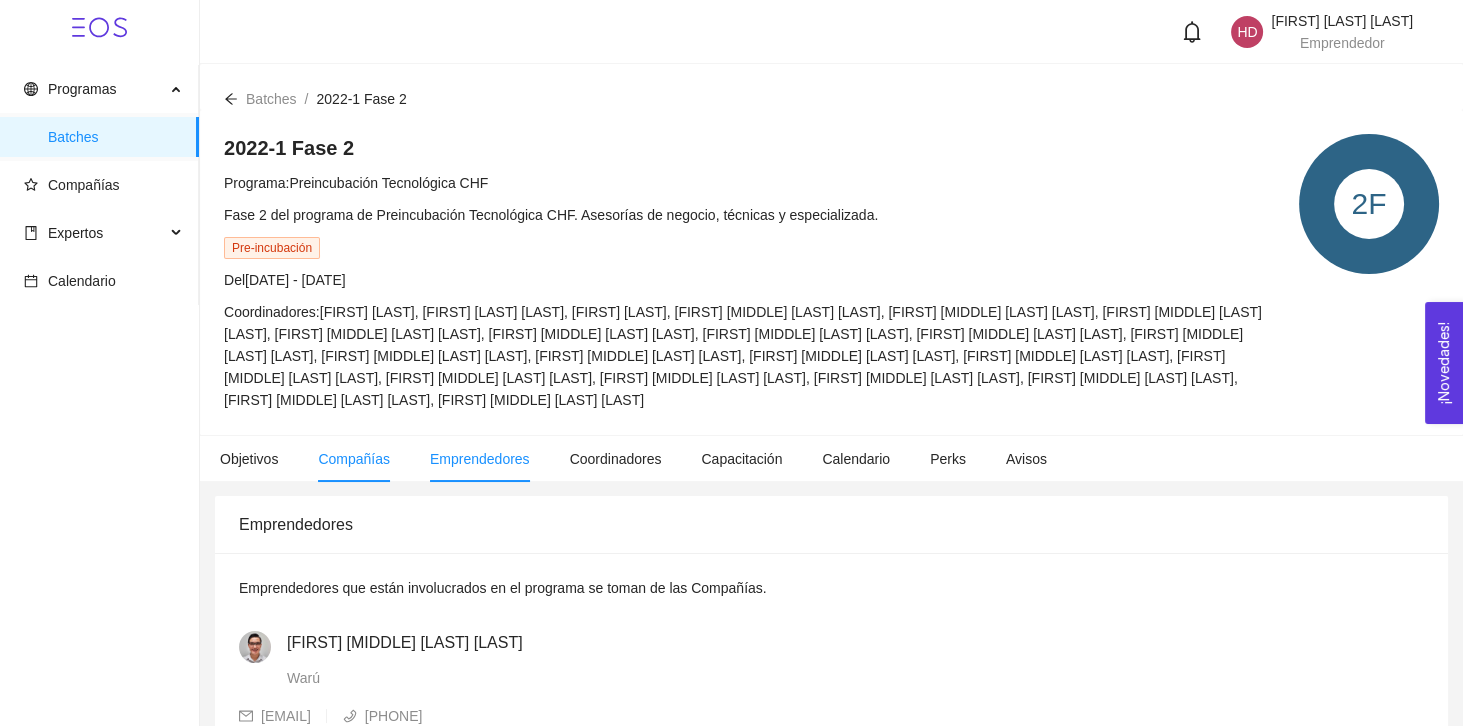 click on "Compañías" at bounding box center [354, 459] 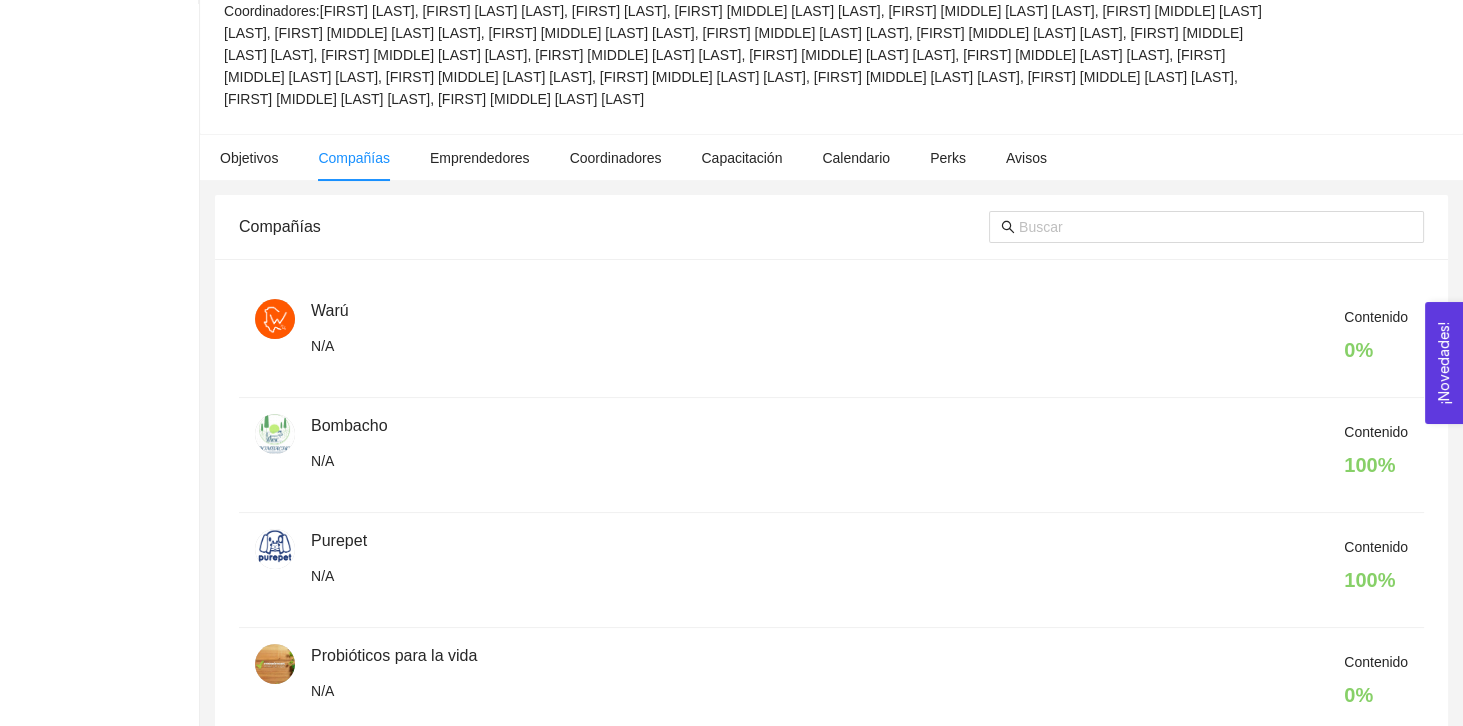 scroll, scrollTop: 320, scrollLeft: 0, axis: vertical 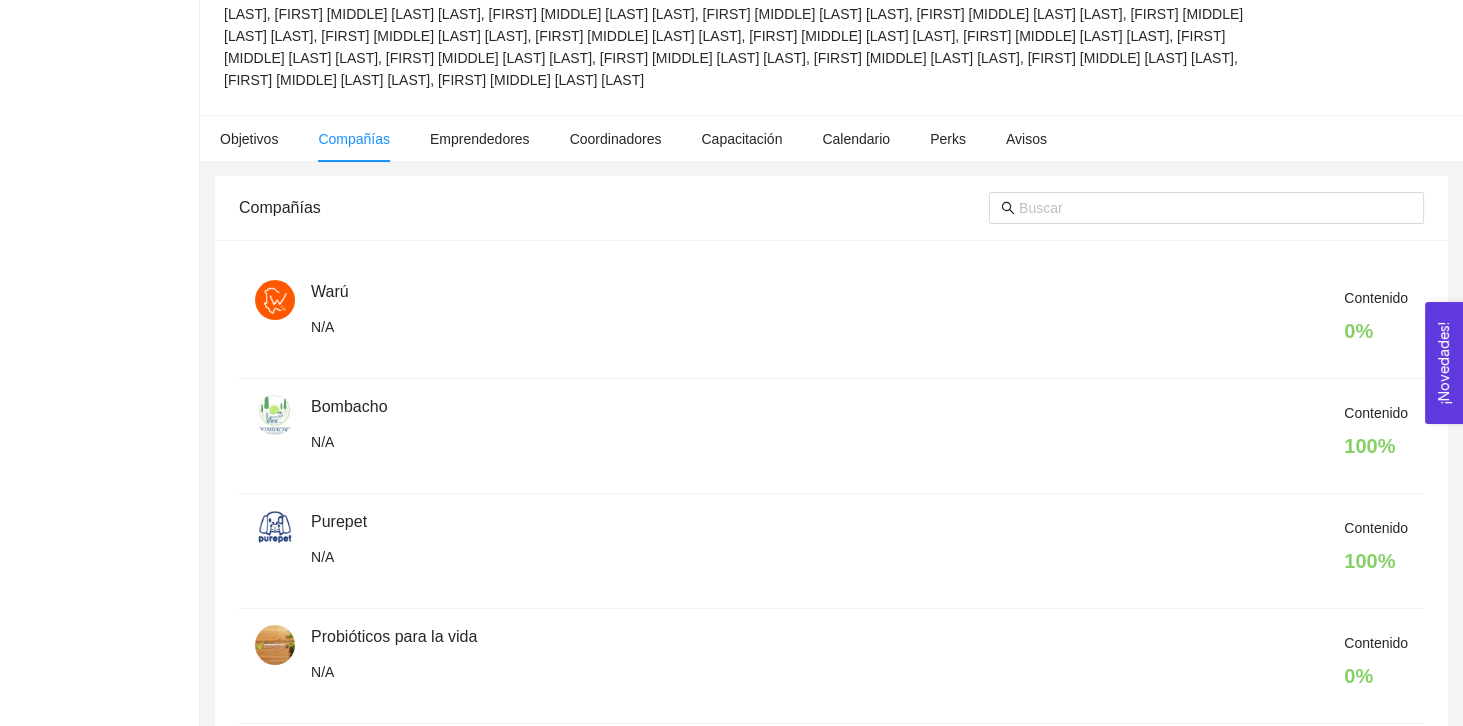 click on "Contenido 0 %" at bounding box center (859, 321) 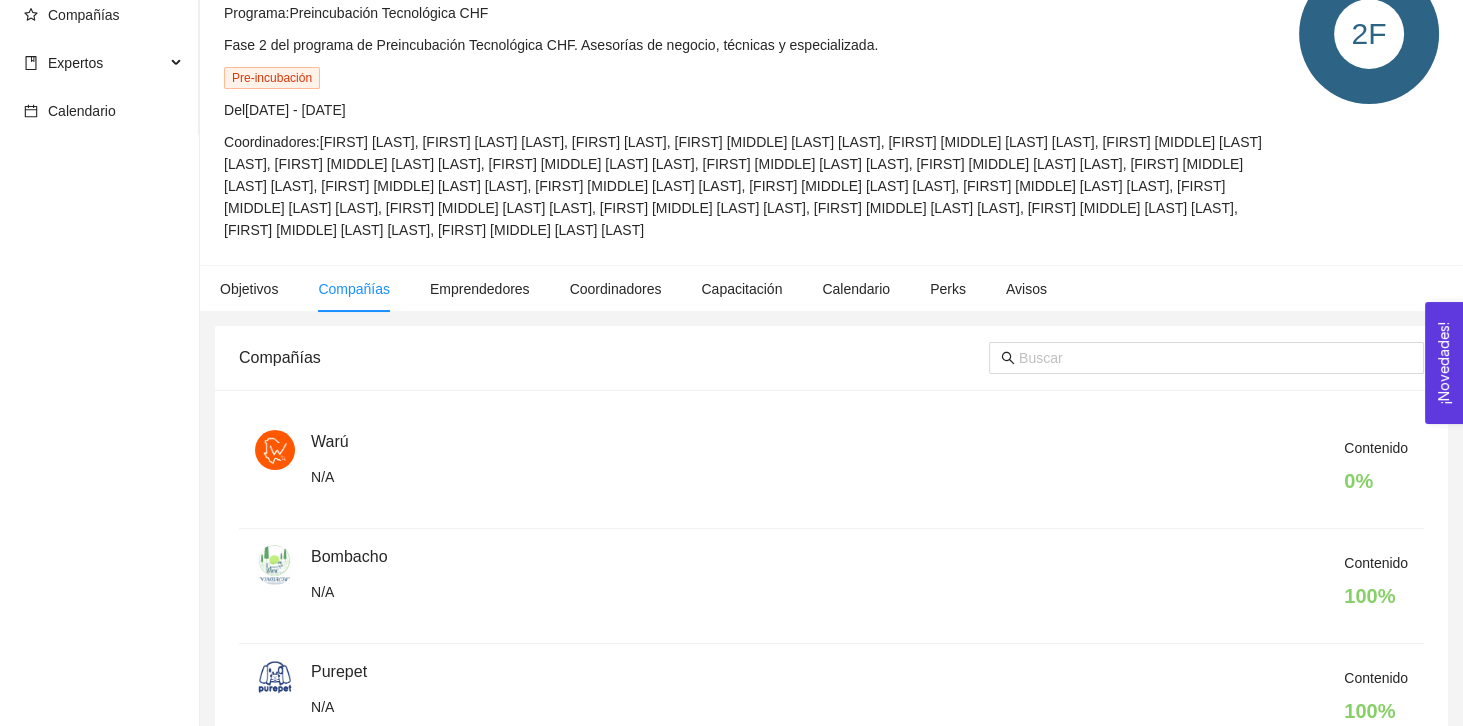 scroll, scrollTop: 0, scrollLeft: 0, axis: both 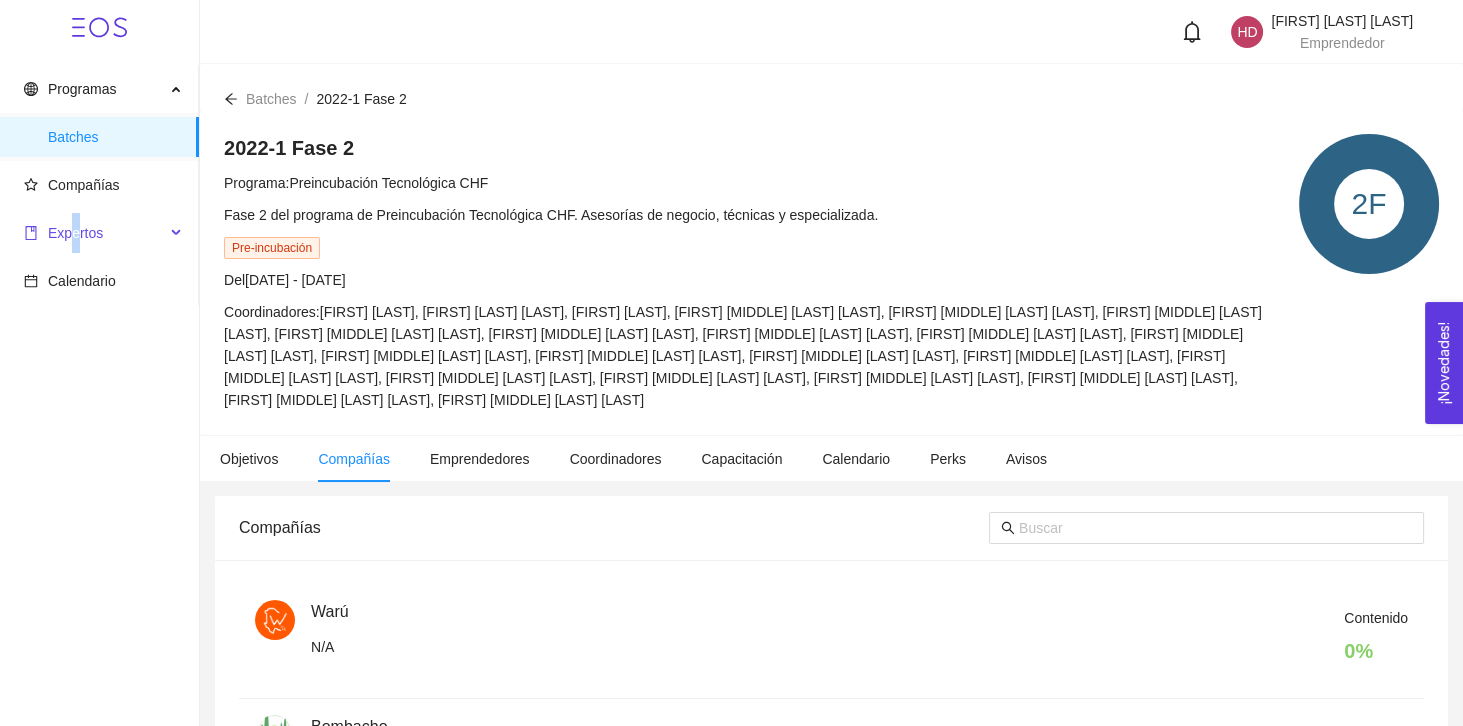 click on "Expertos" at bounding box center (75, 233) 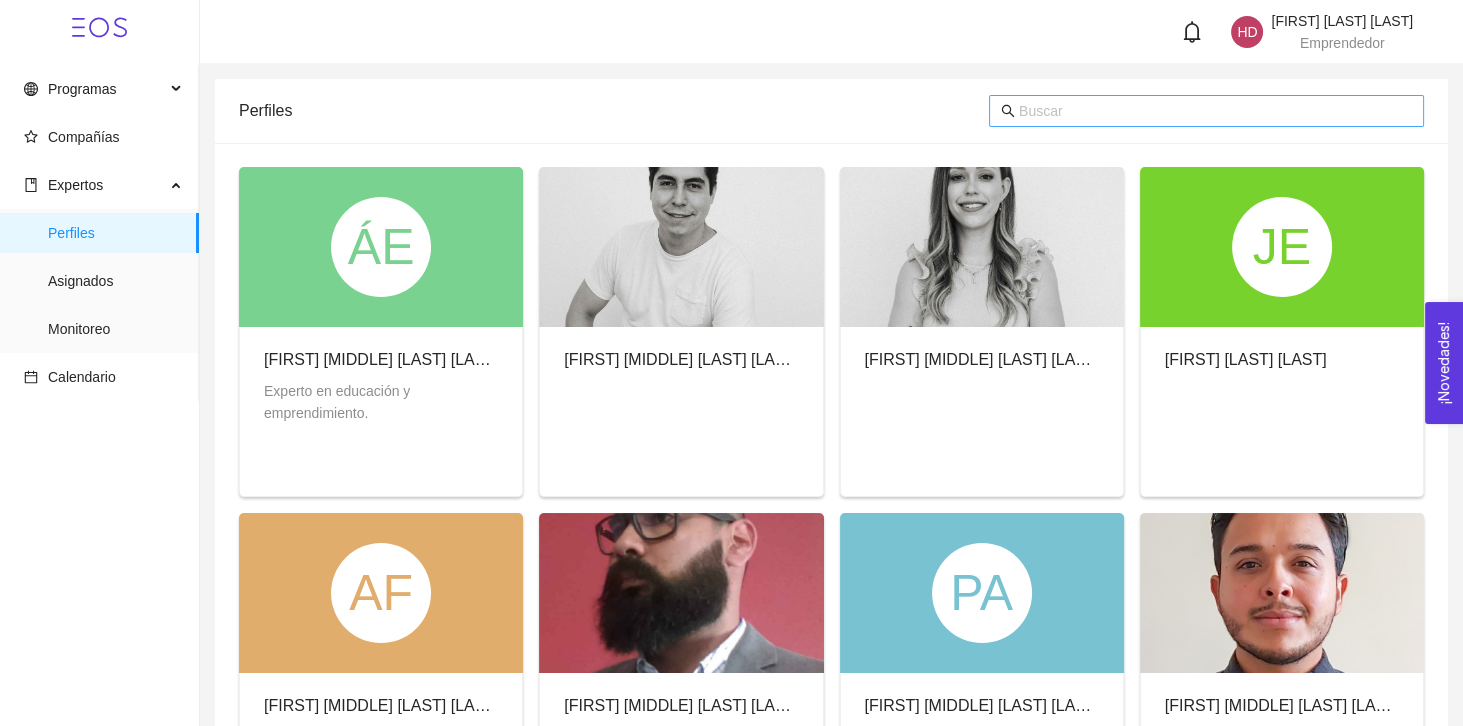 click at bounding box center (1215, 111) 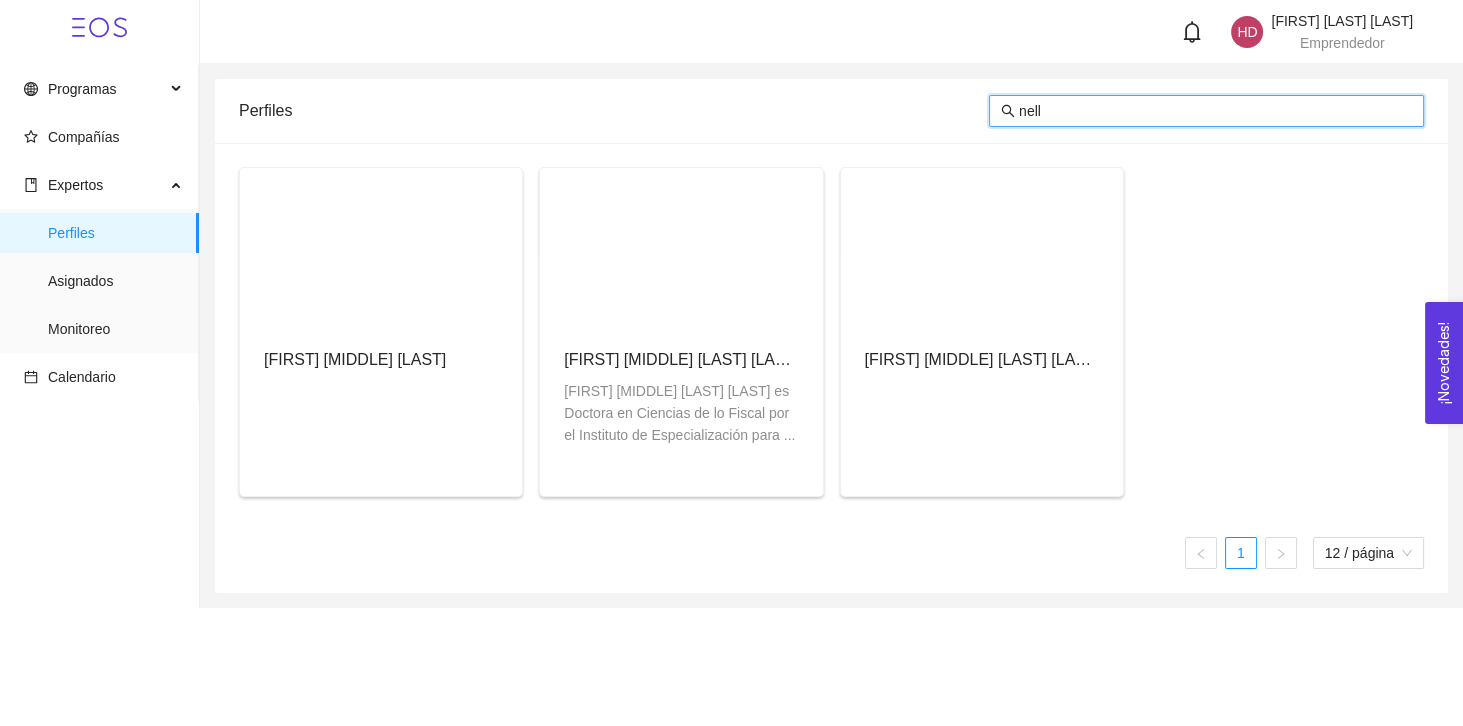 type on "nell" 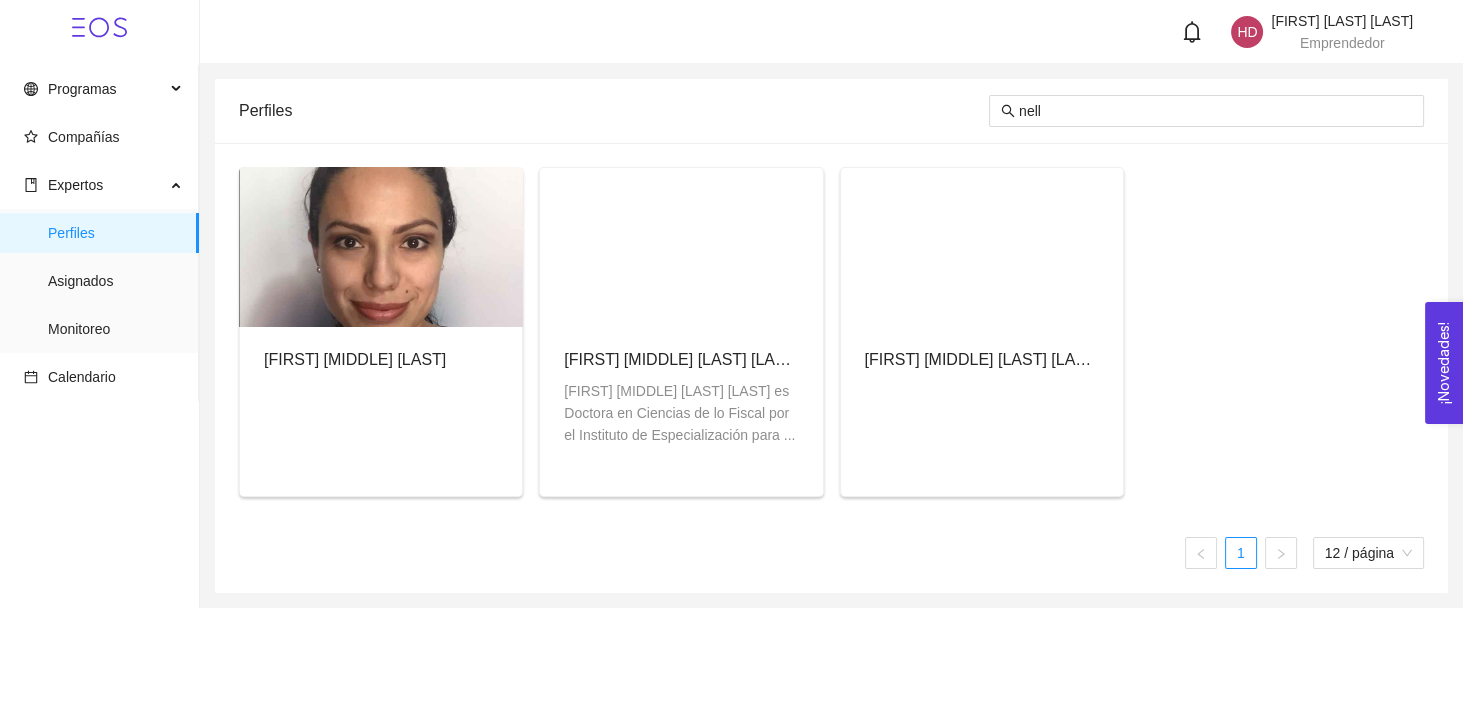 click at bounding box center [381, 247] 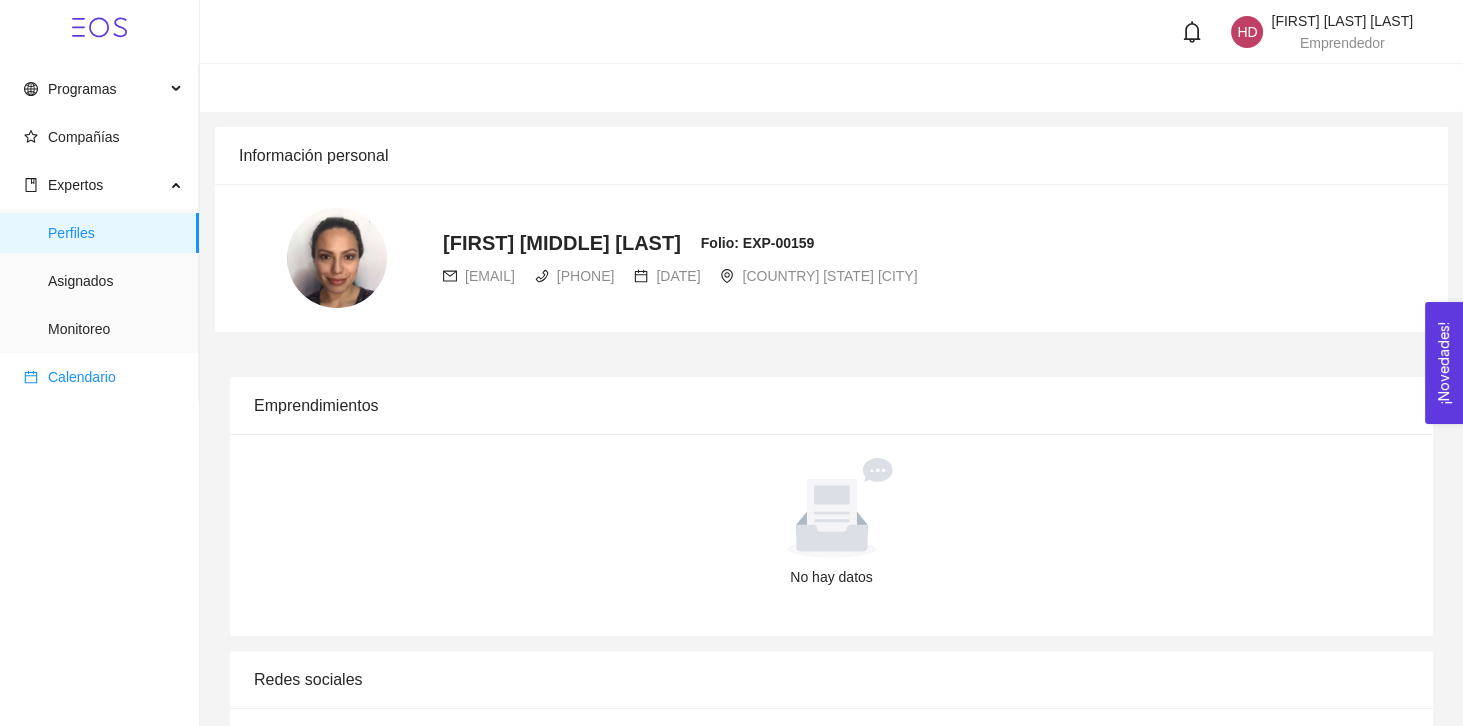 click on "Calendario" at bounding box center [82, 377] 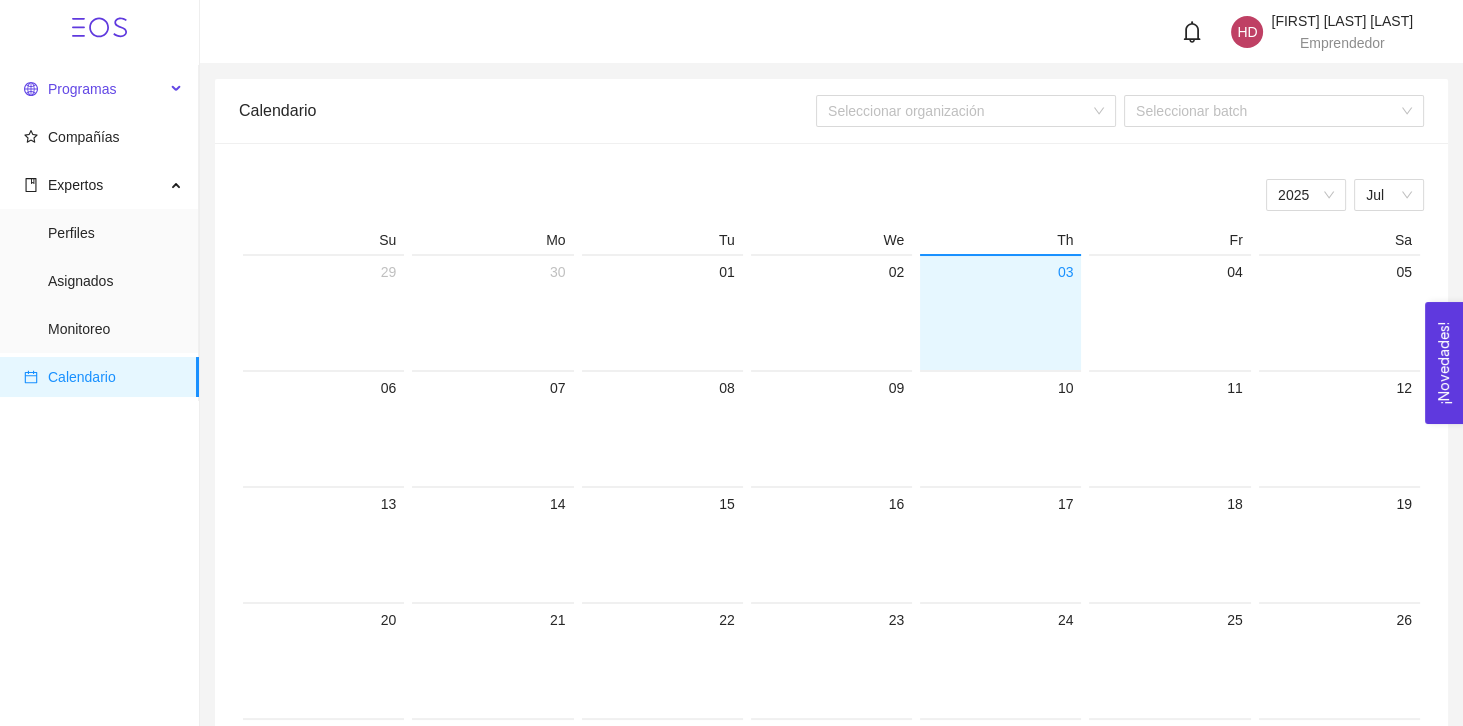 click on "Programas" at bounding box center [82, 89] 